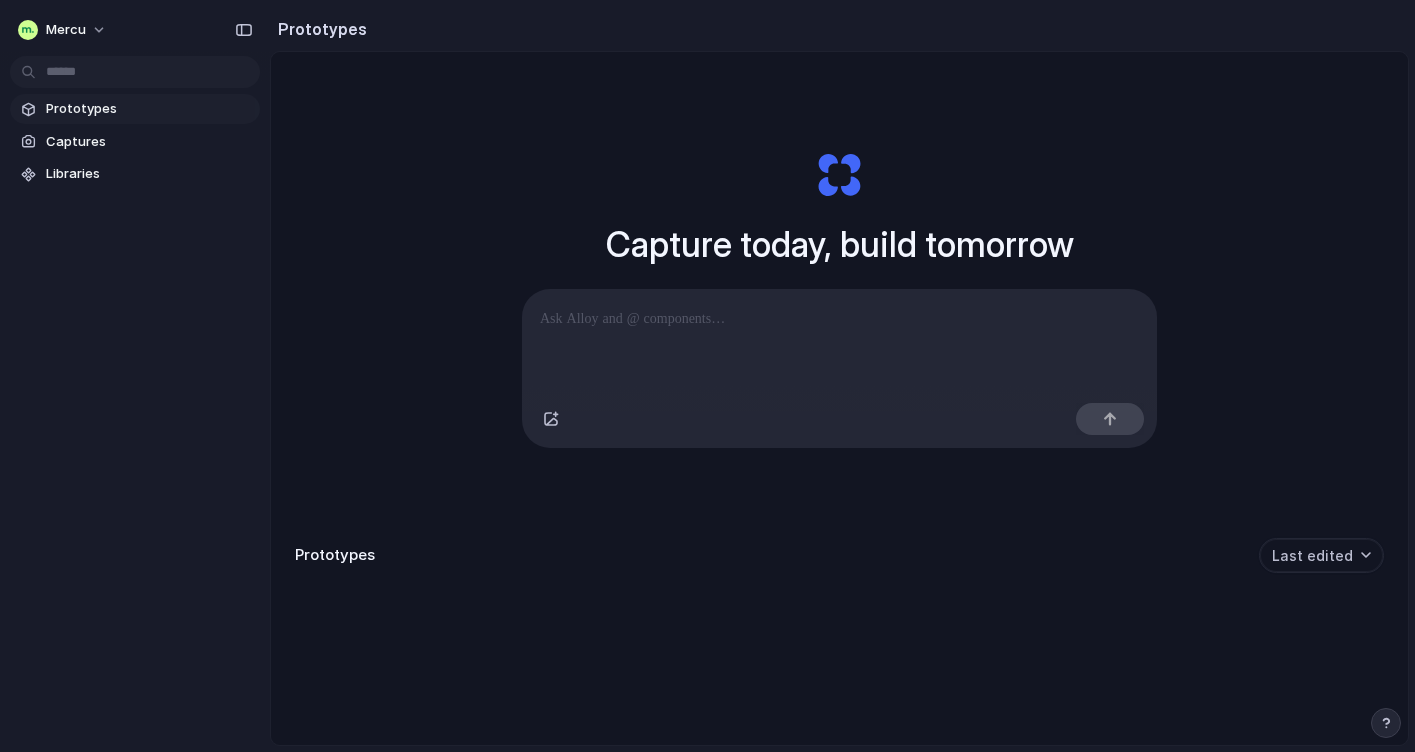 scroll, scrollTop: 0, scrollLeft: 0, axis: both 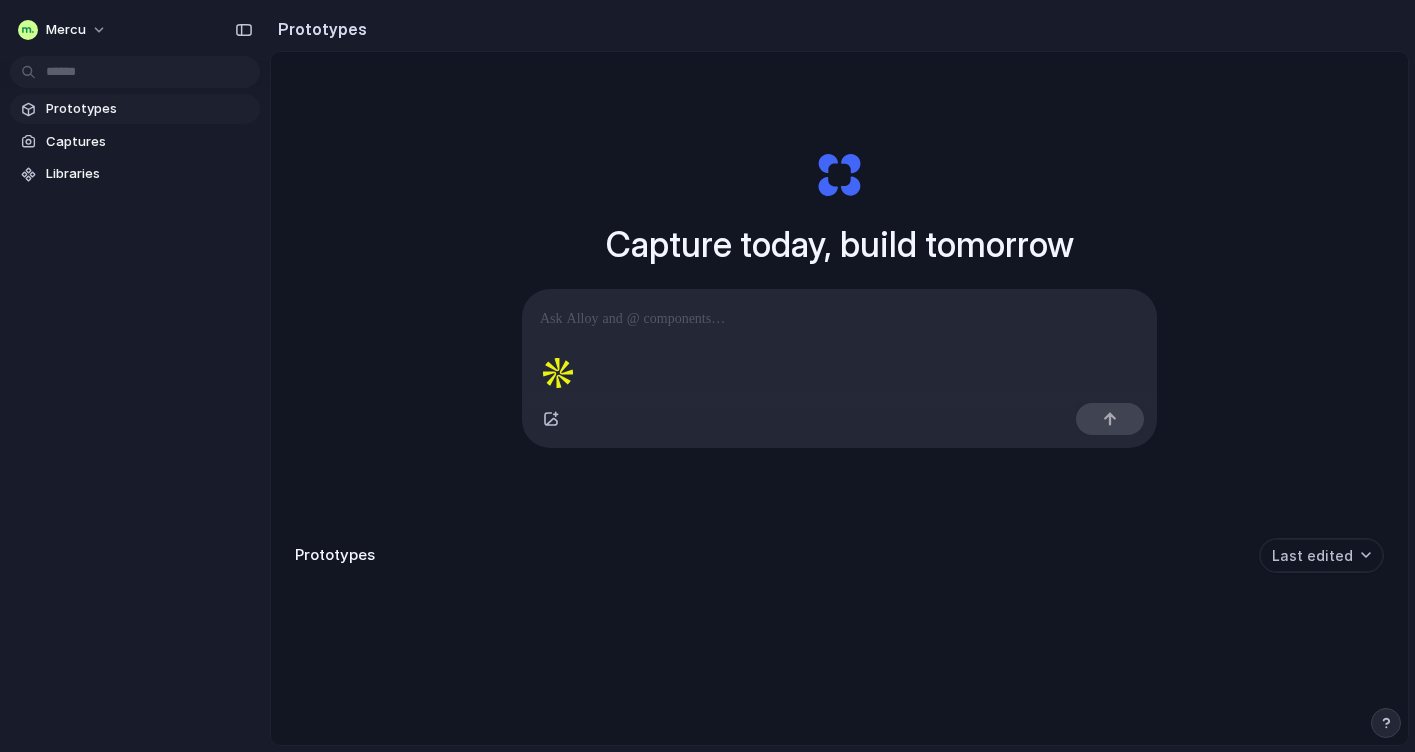click at bounding box center (839, 342) 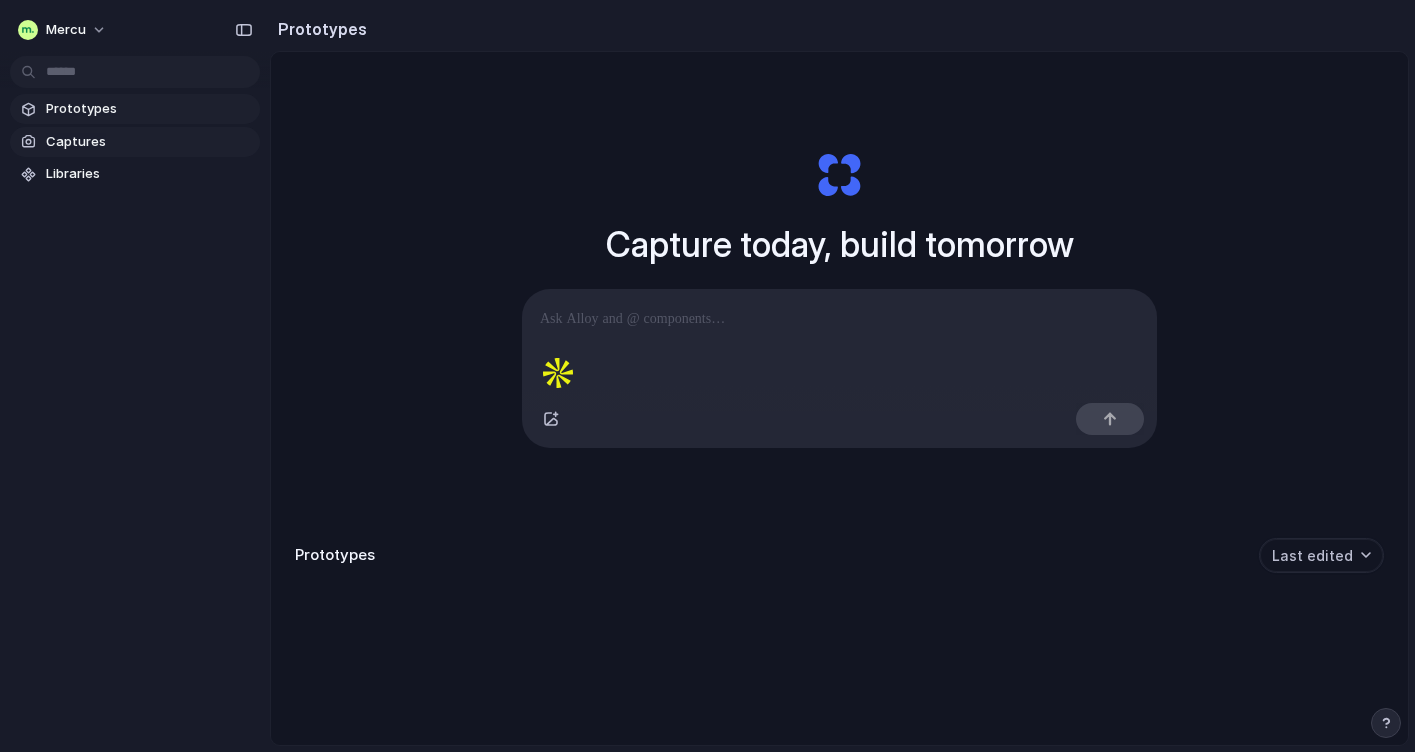 click on "Captures" at bounding box center [149, 142] 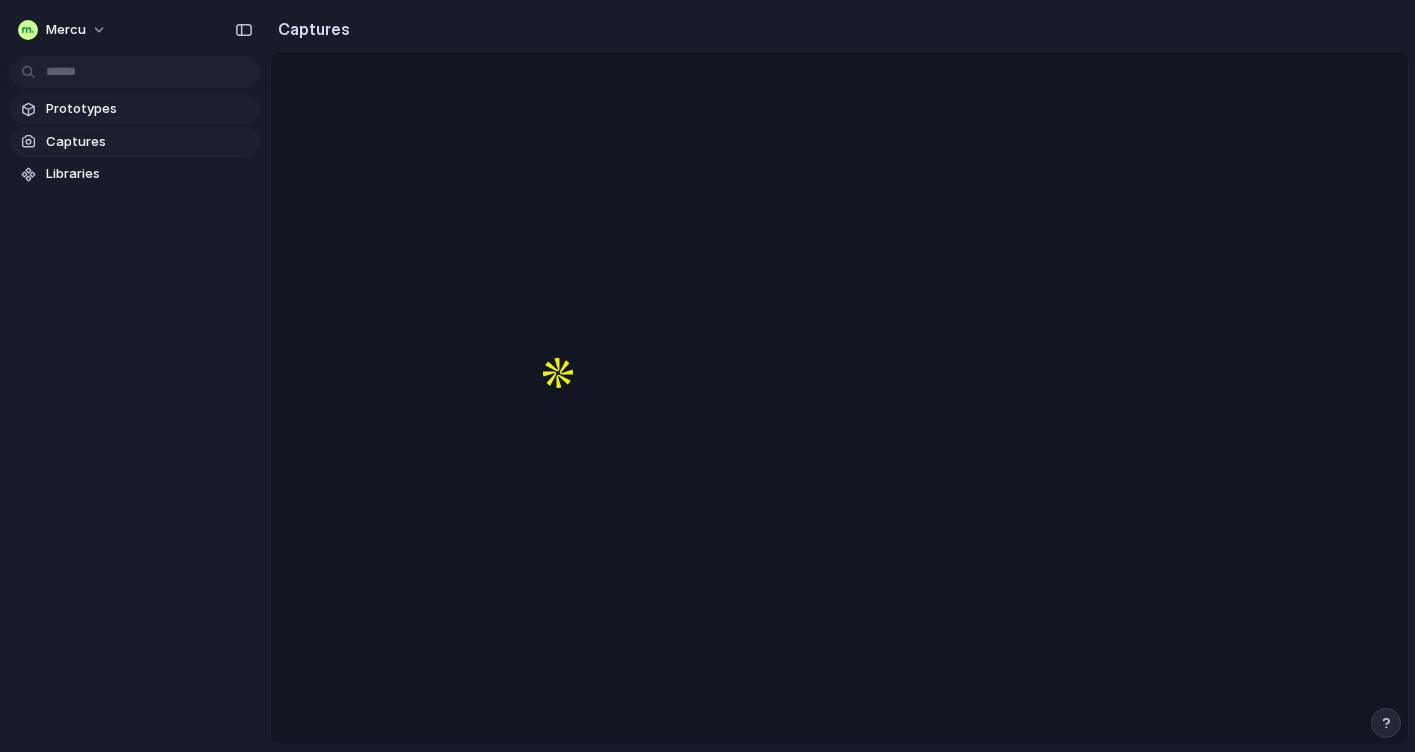 click on "Prototypes" at bounding box center (149, 109) 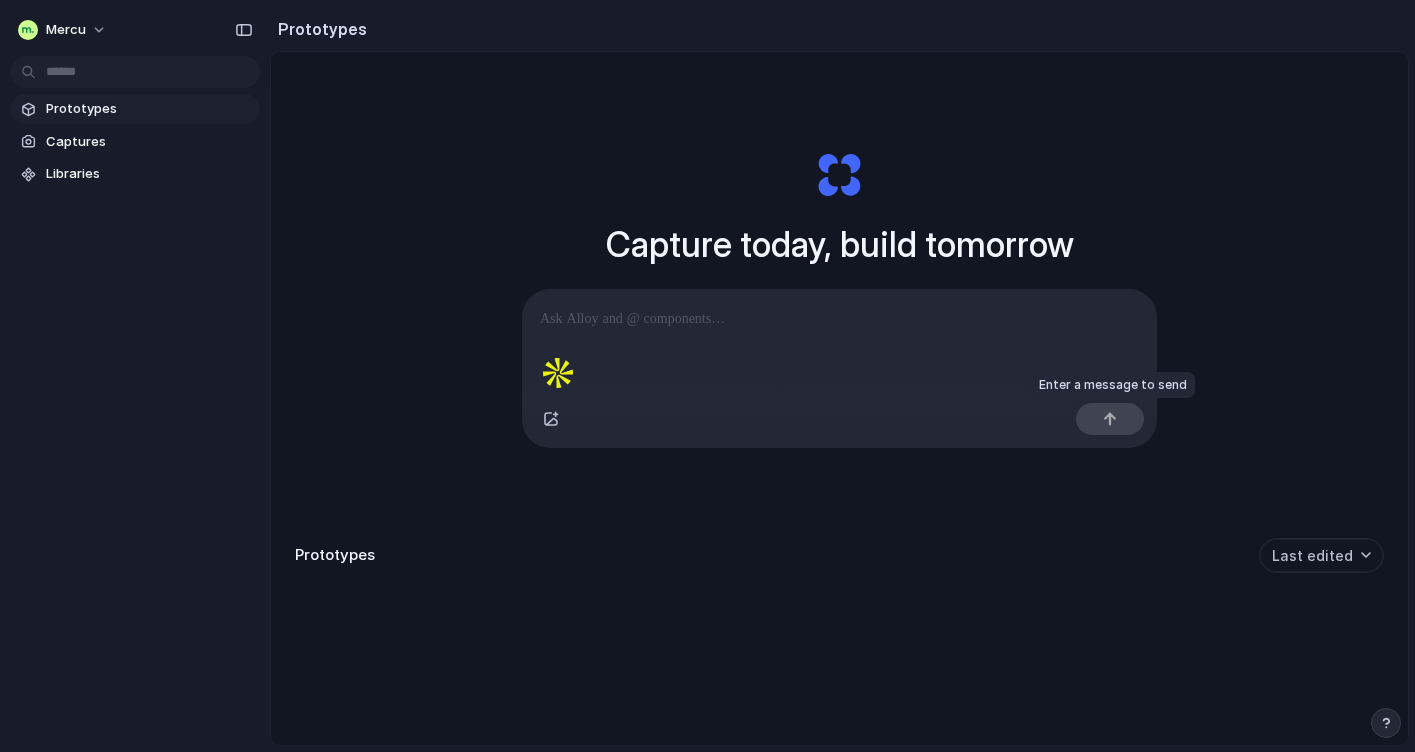 click at bounding box center (1110, 419) 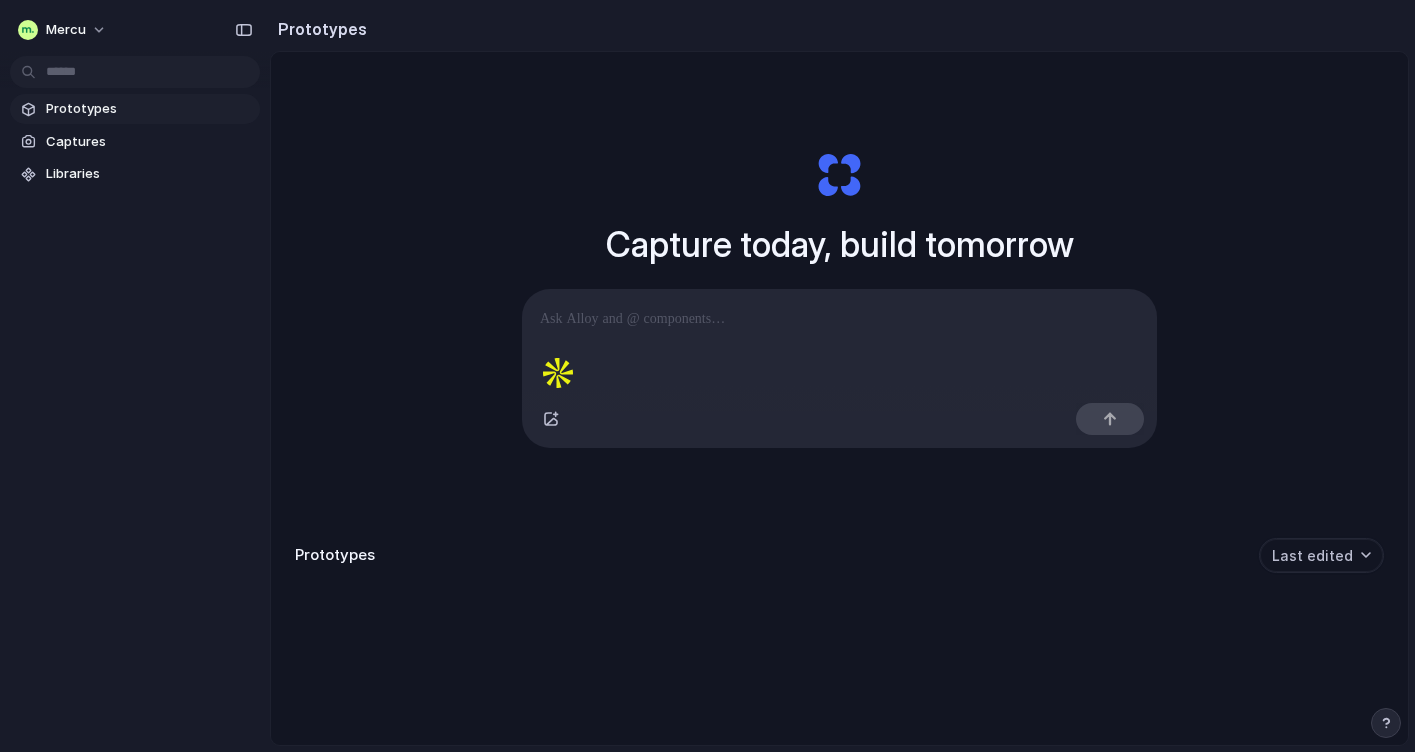 click at bounding box center (839, 342) 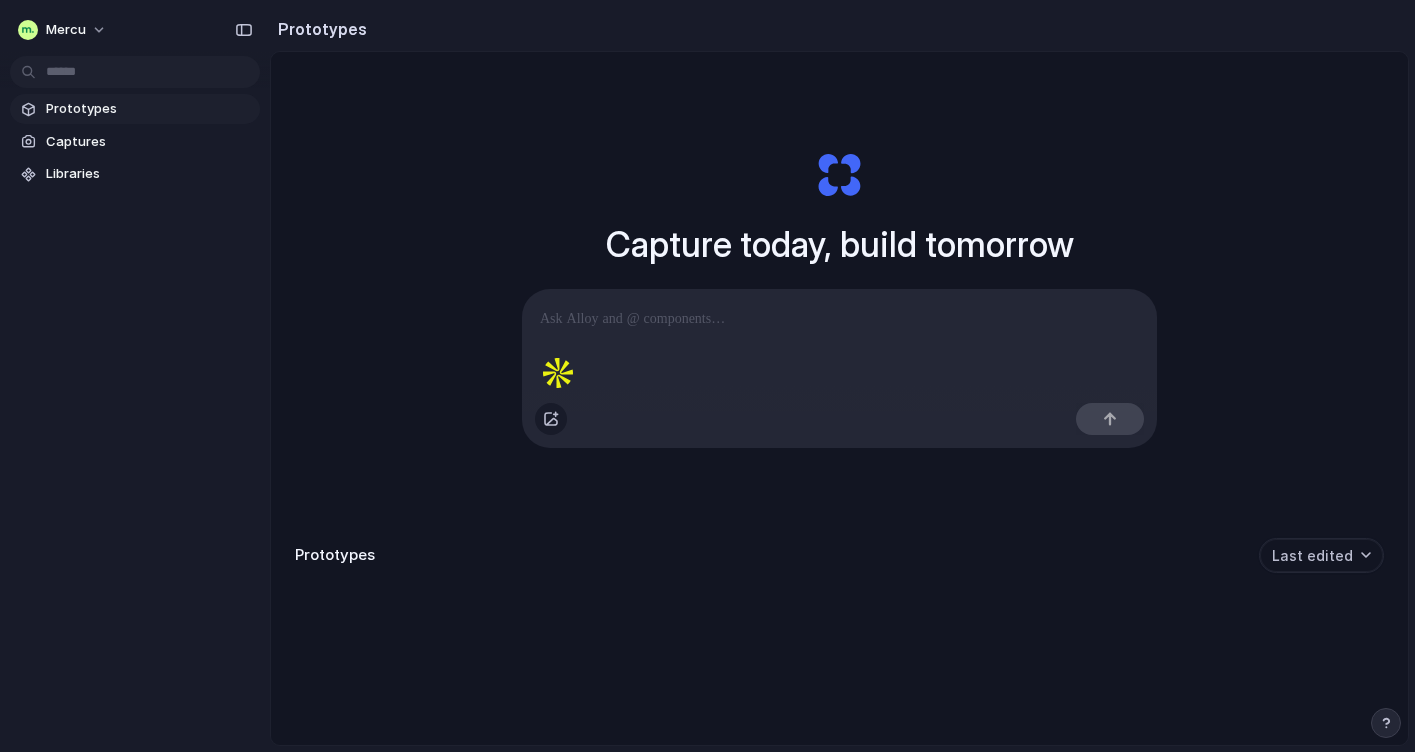 click at bounding box center [551, 419] 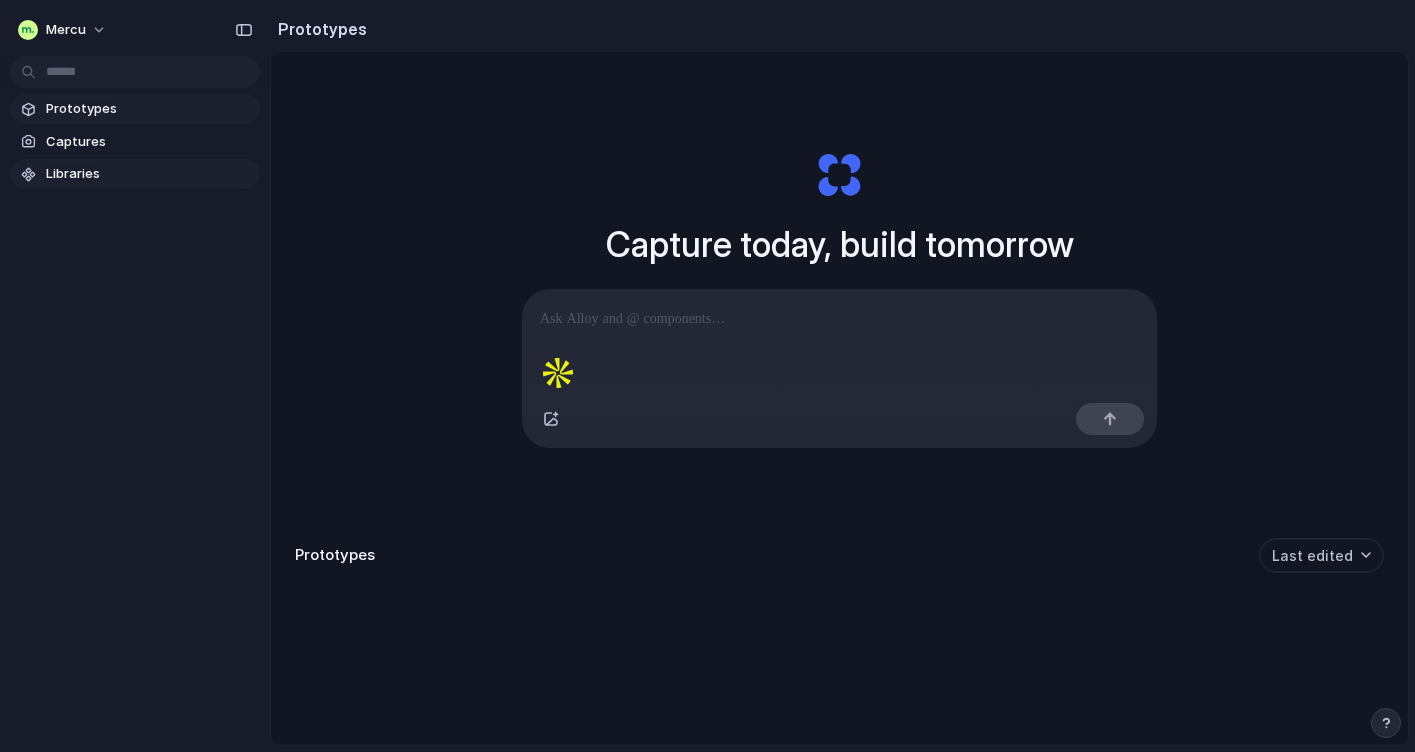 click on "Libraries" at bounding box center [135, 174] 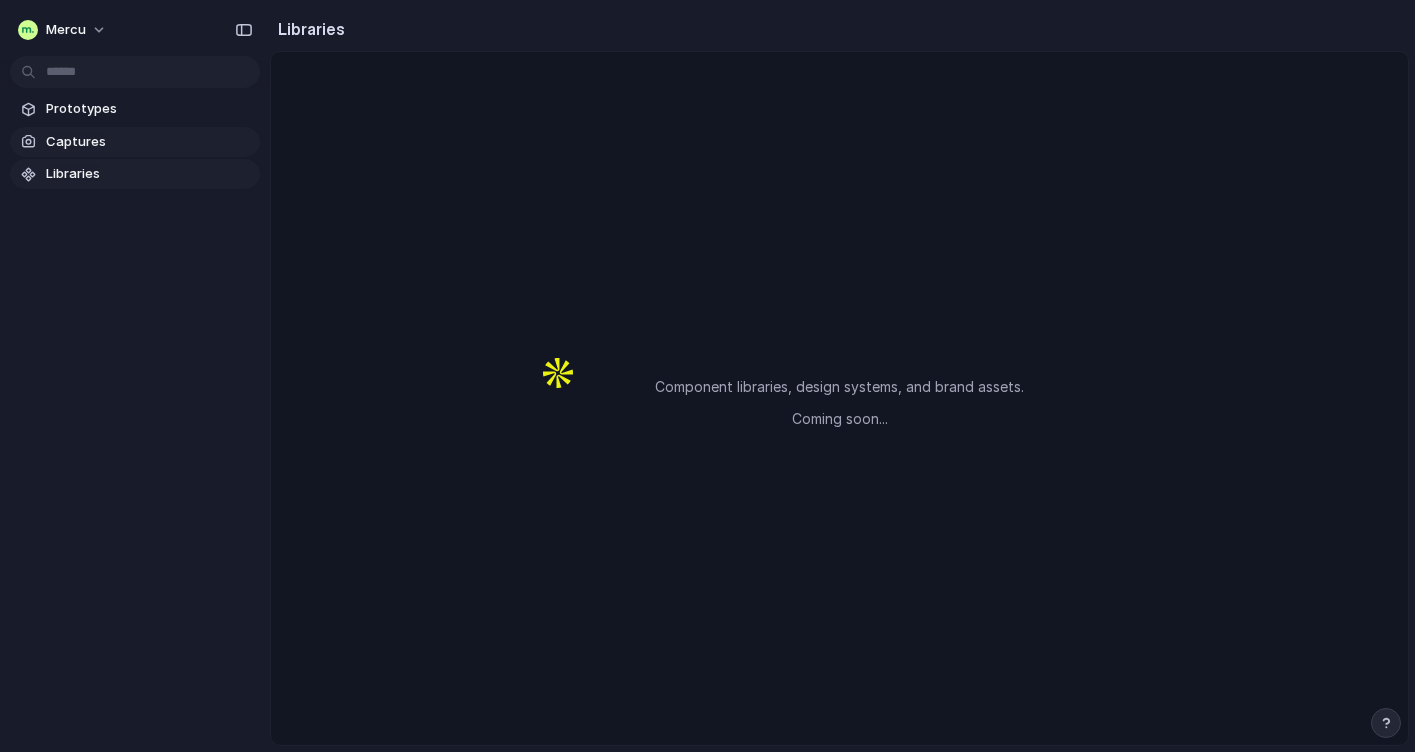 click on "Captures" at bounding box center [135, 142] 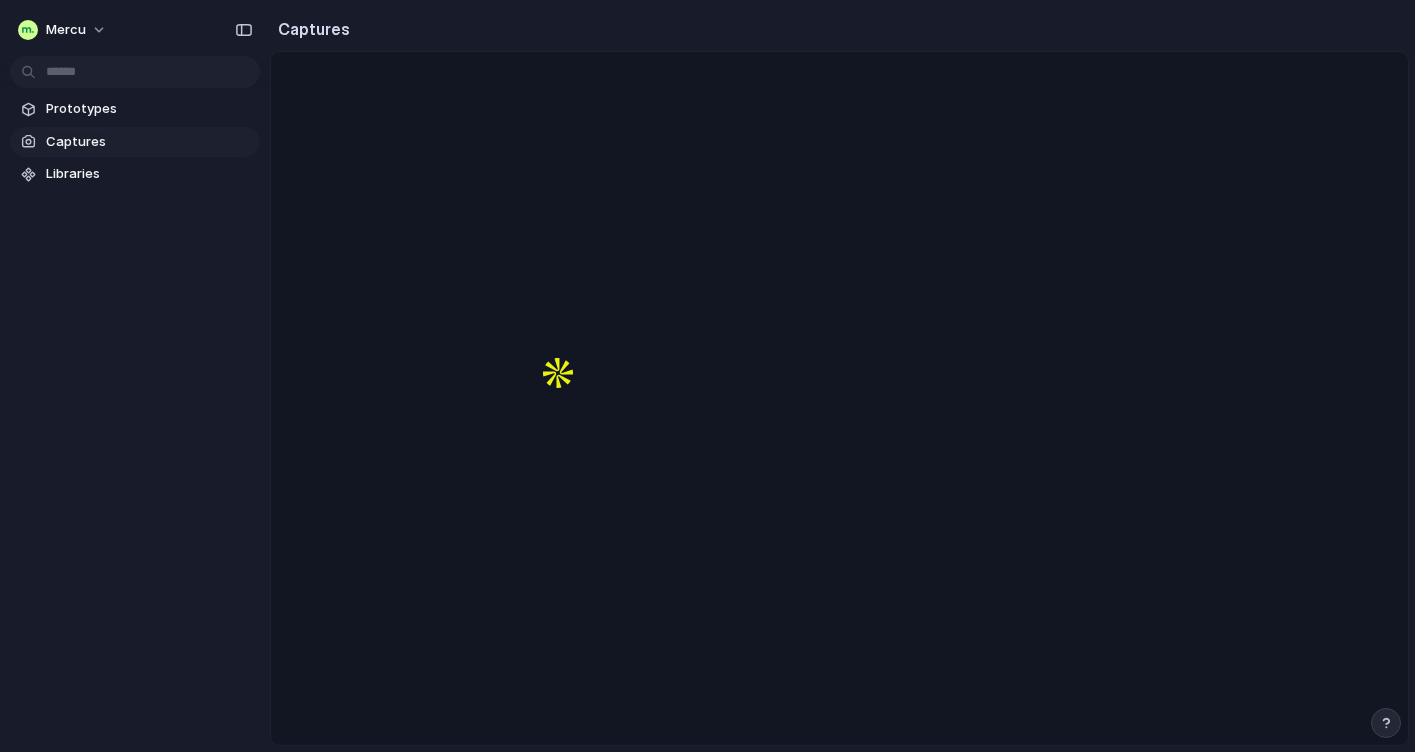 click on "Captures" at bounding box center (135, 142) 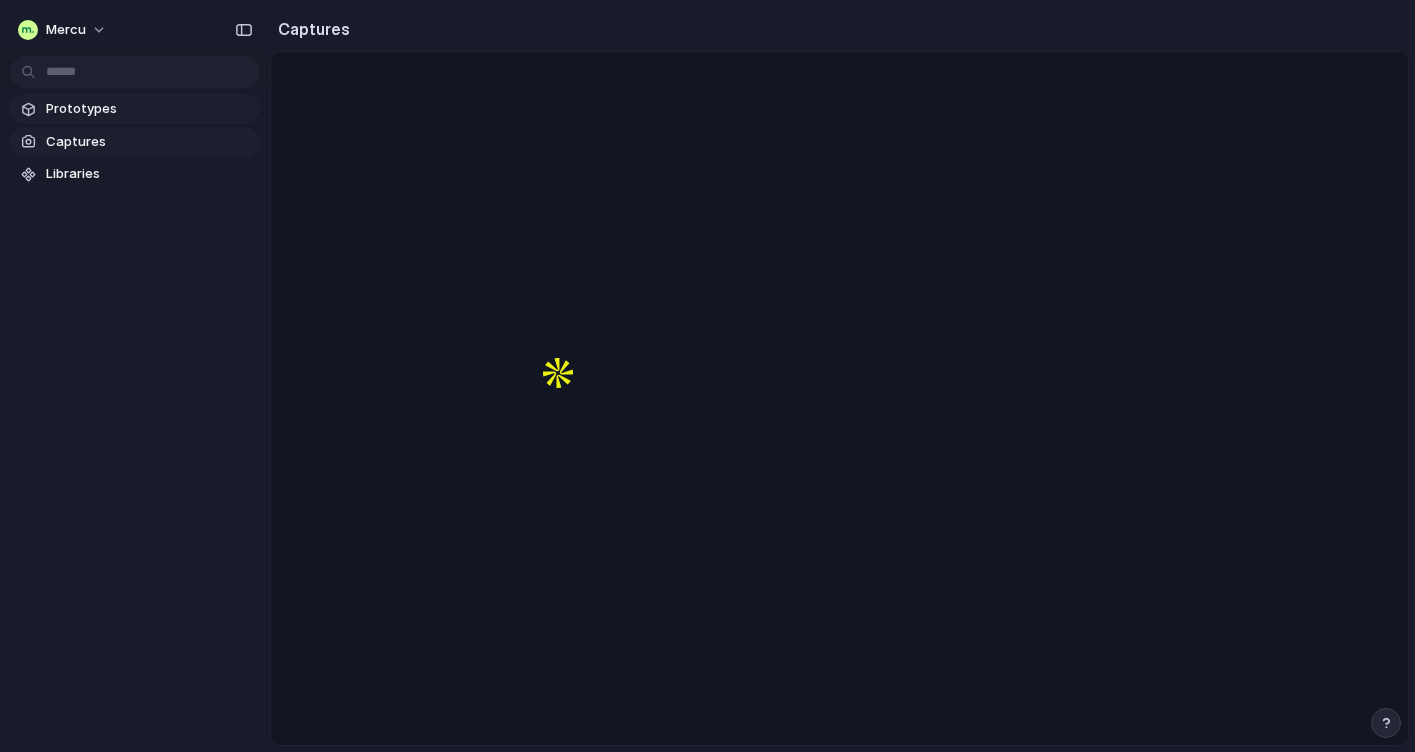 click on "Prototypes" at bounding box center (135, 109) 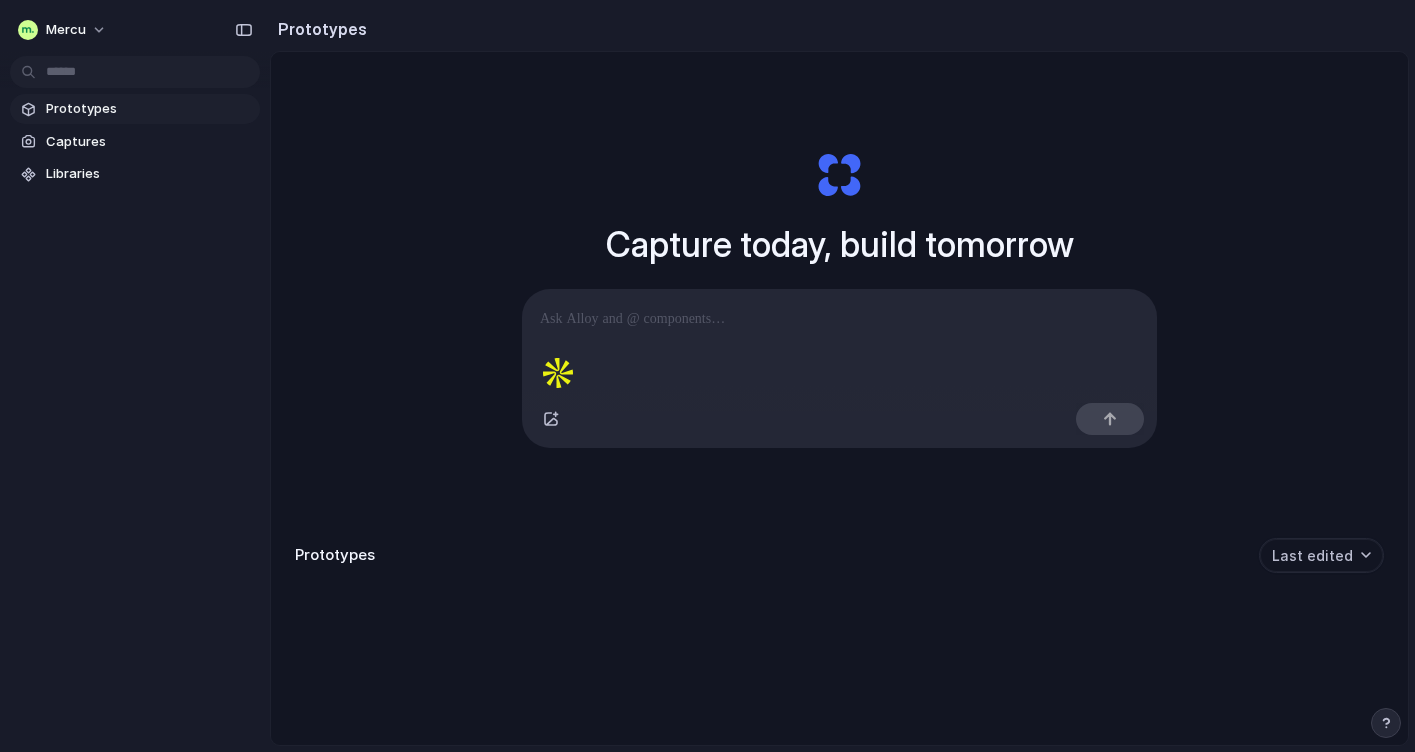 click on "Prototypes" at bounding box center (149, 109) 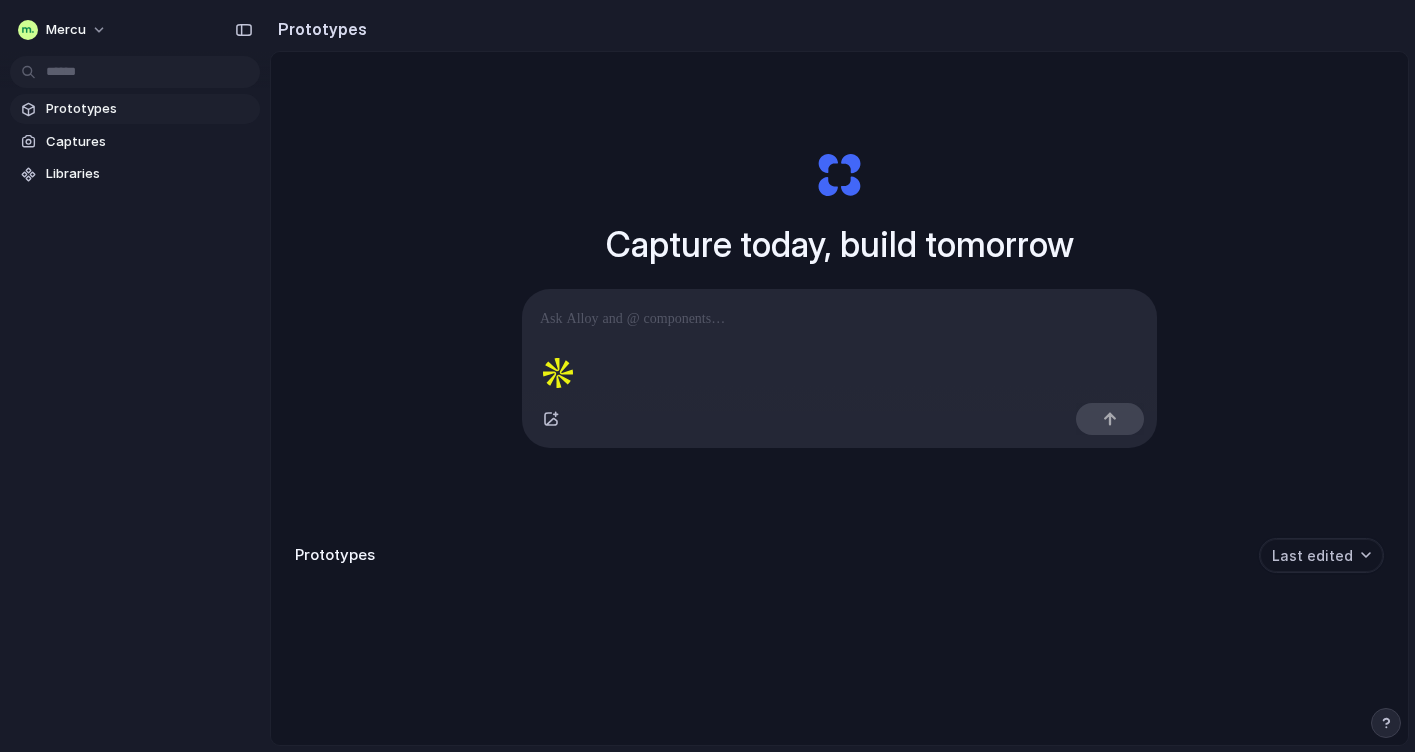 click at bounding box center [1386, 723] 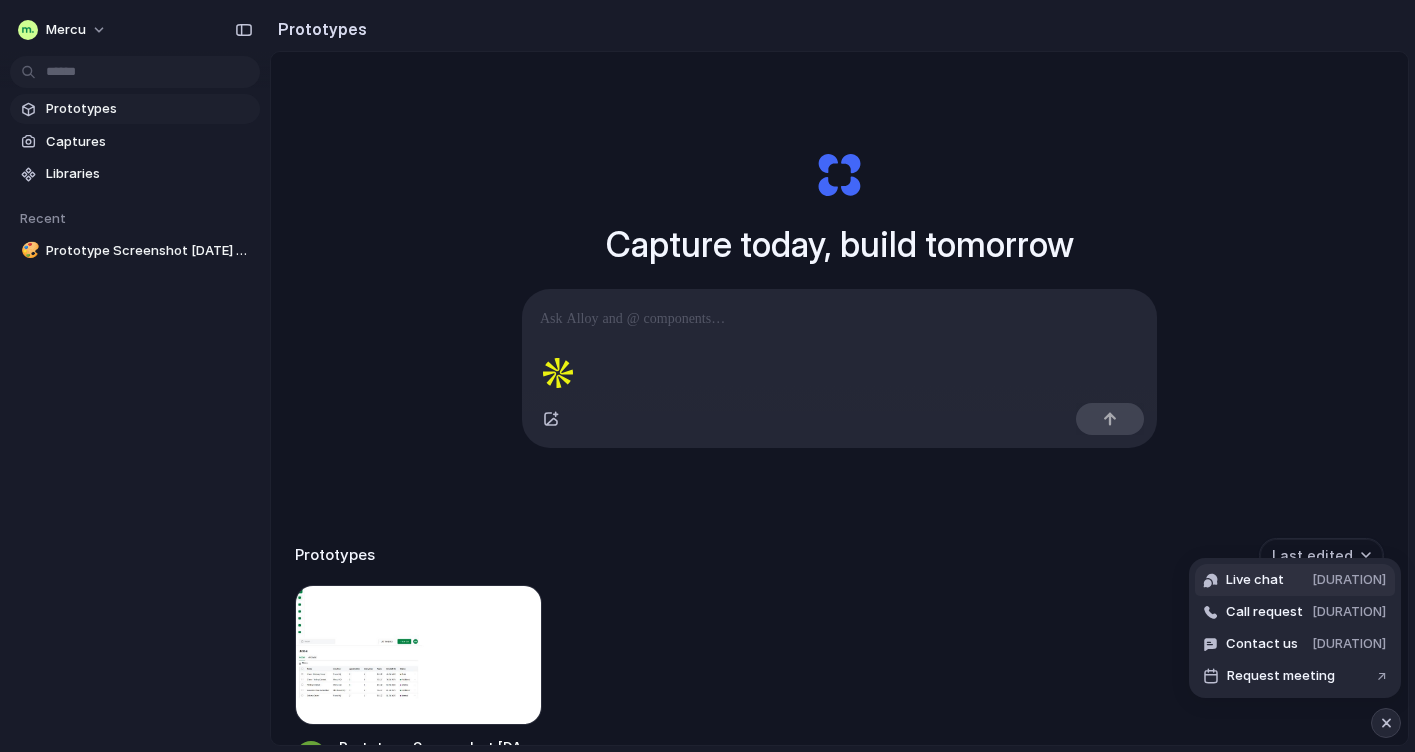 click on "Live chat 2 min" at bounding box center (1295, 580) 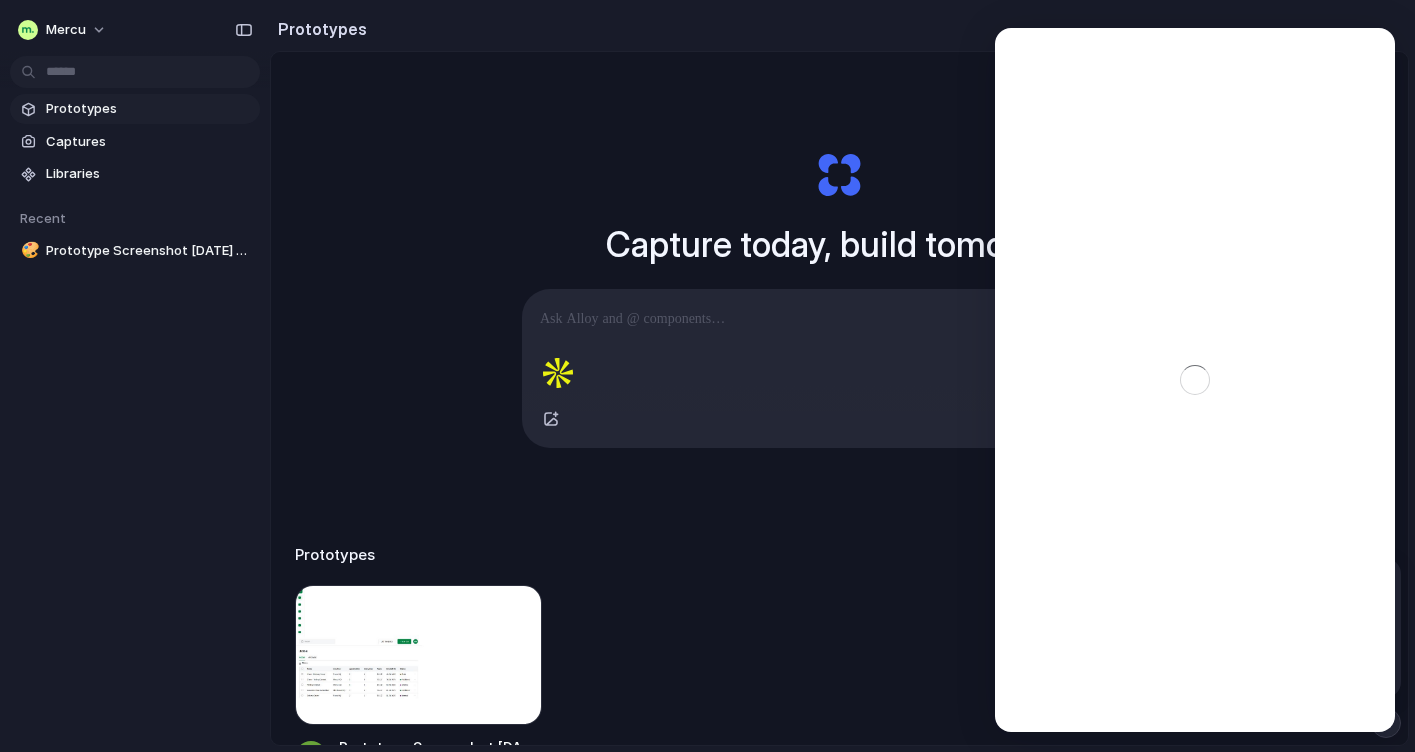 scroll, scrollTop: 0, scrollLeft: 0, axis: both 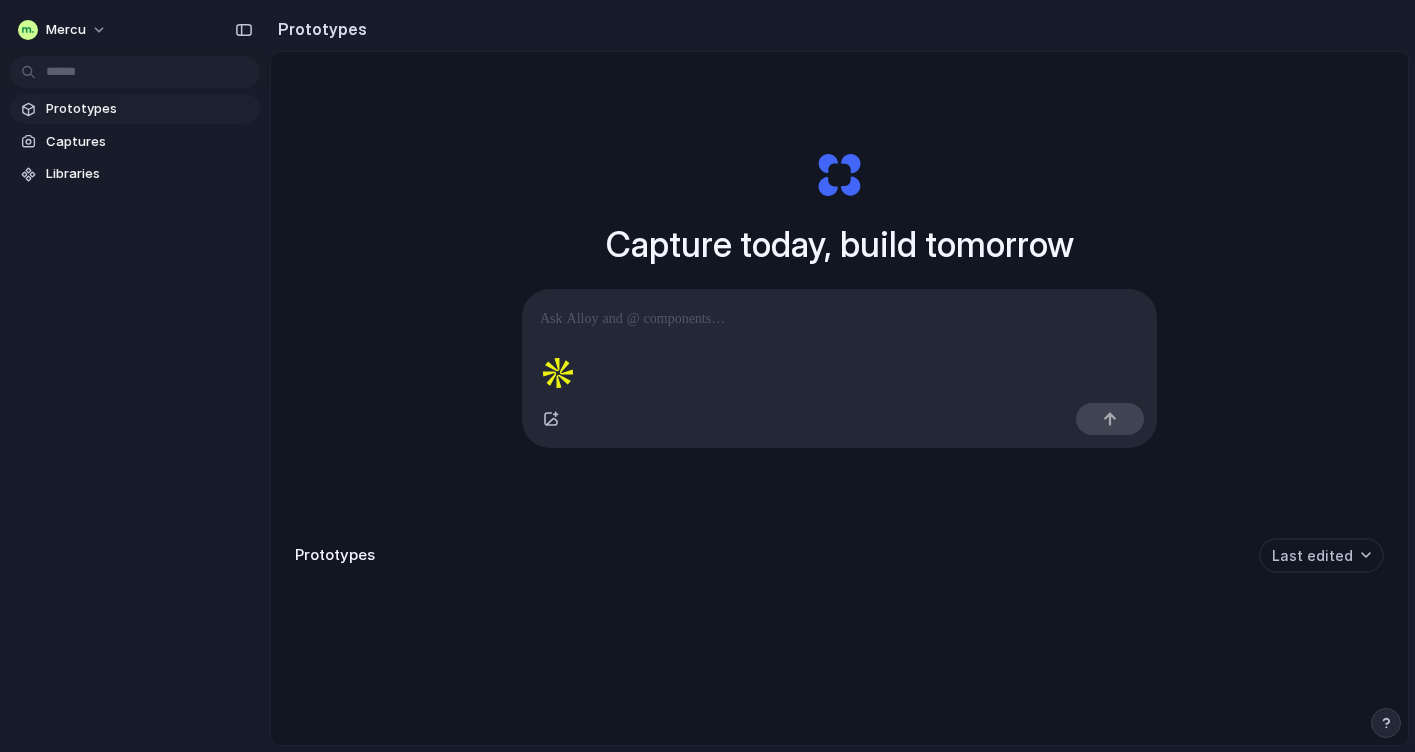 click on "Prototypes" at bounding box center [335, 555] 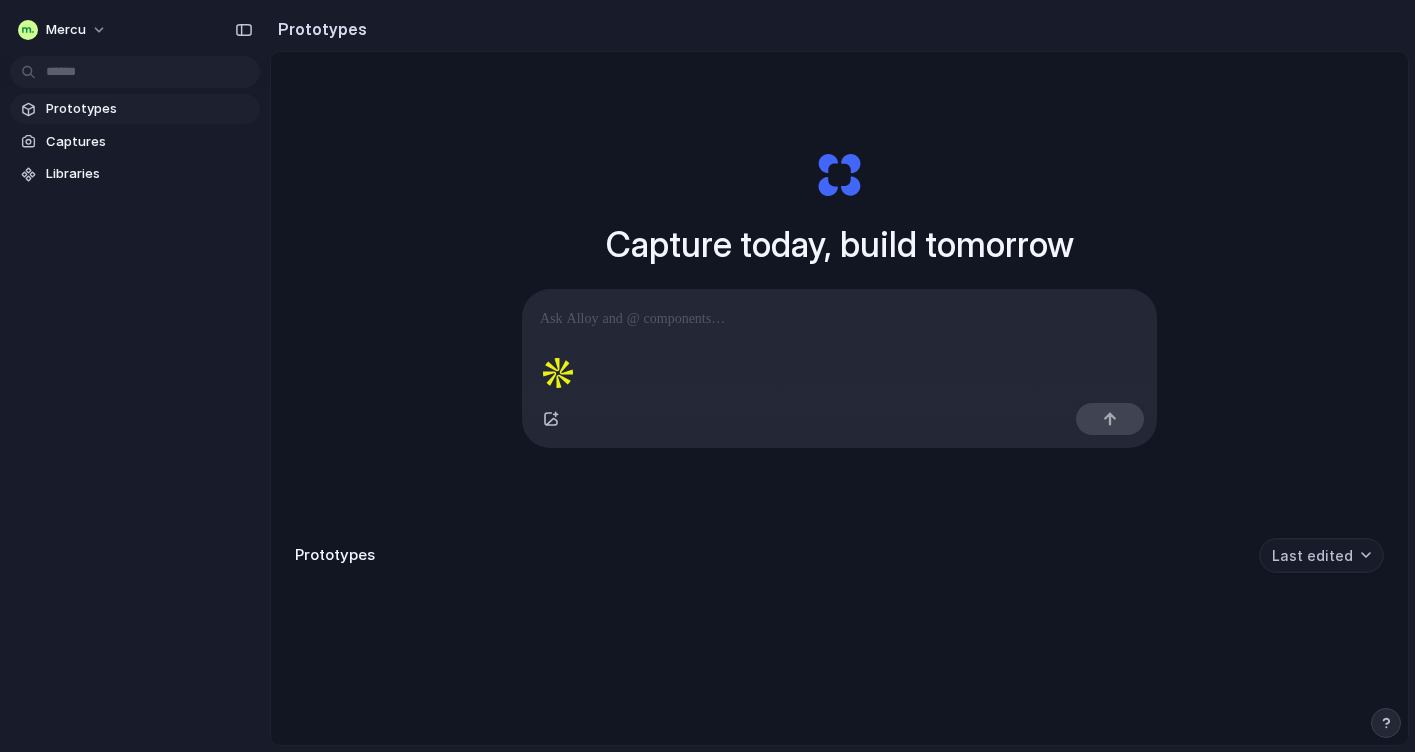 click on "Last edited" at bounding box center (1321, 555) 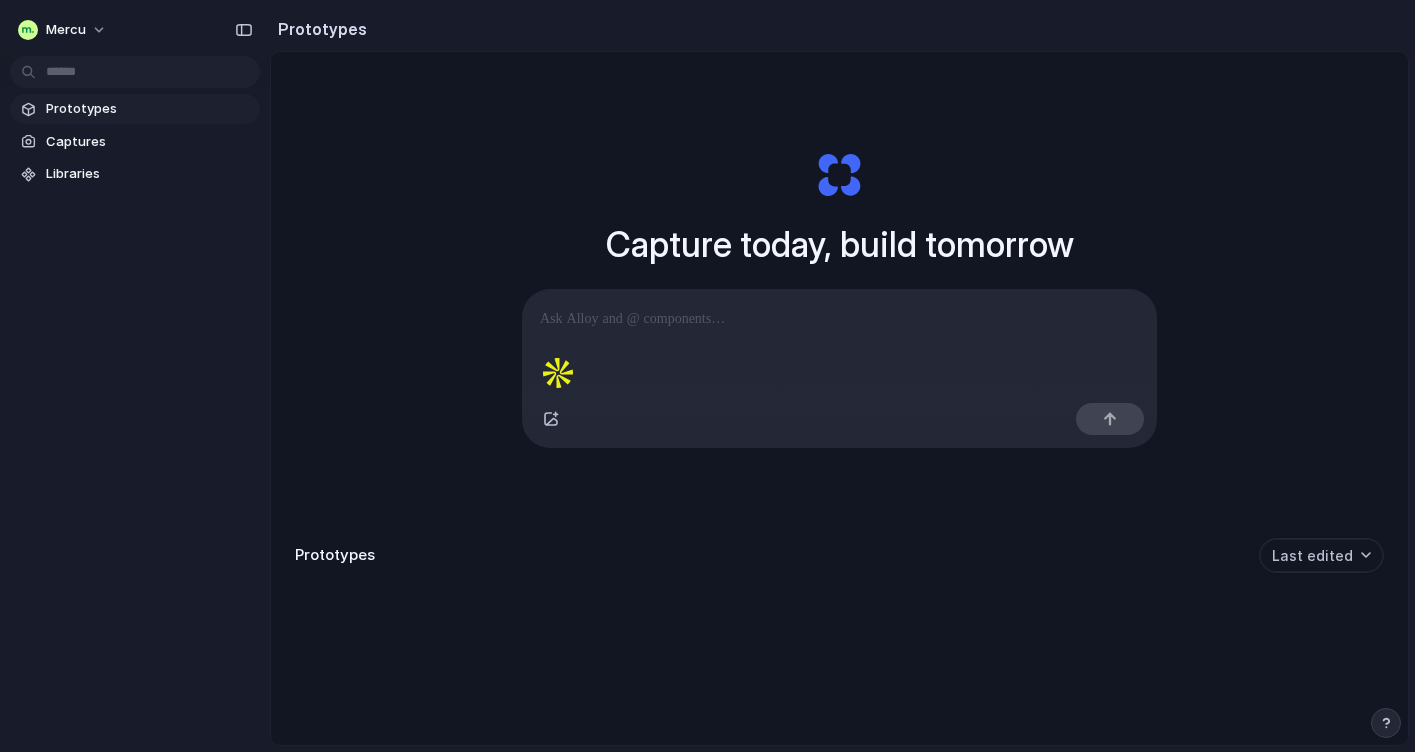 click on "Last edited   Last created   Alphabetical" at bounding box center [707, 376] 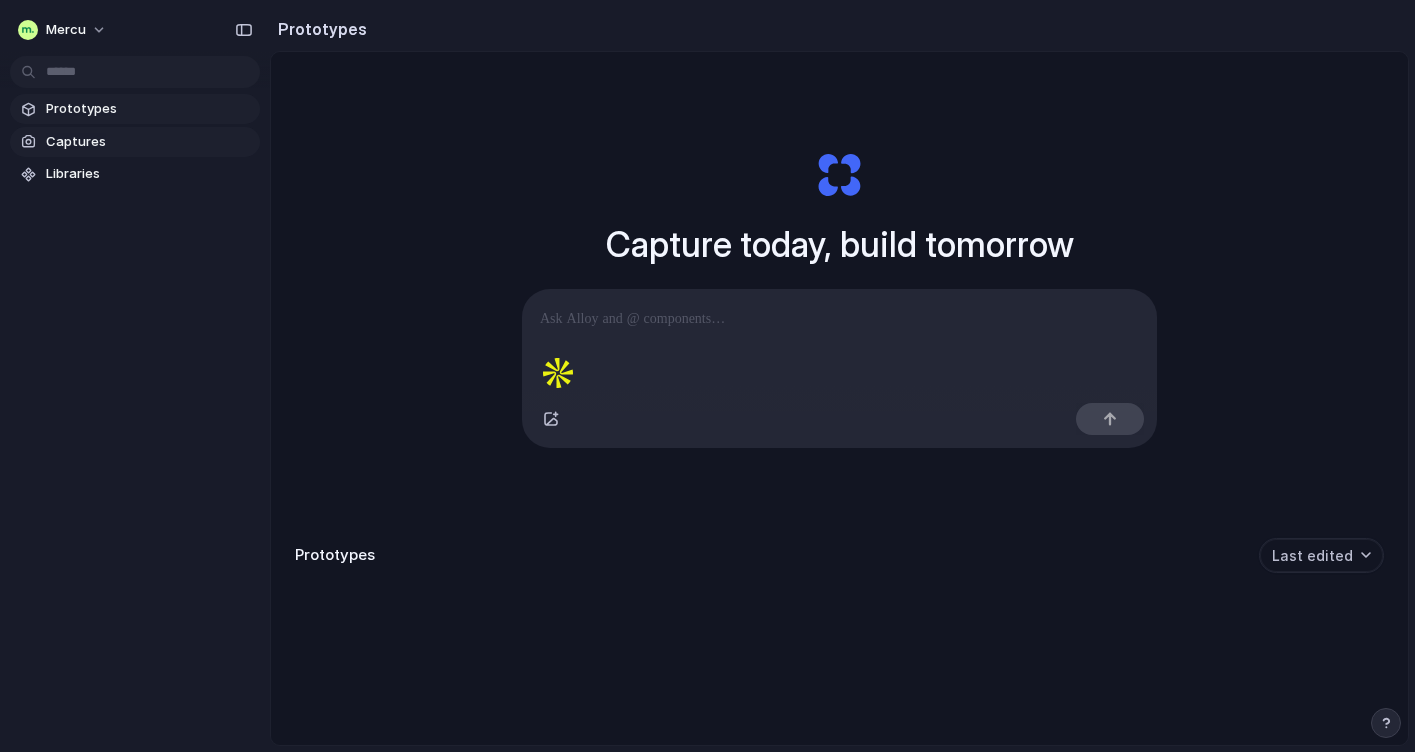 click on "Captures" at bounding box center [149, 142] 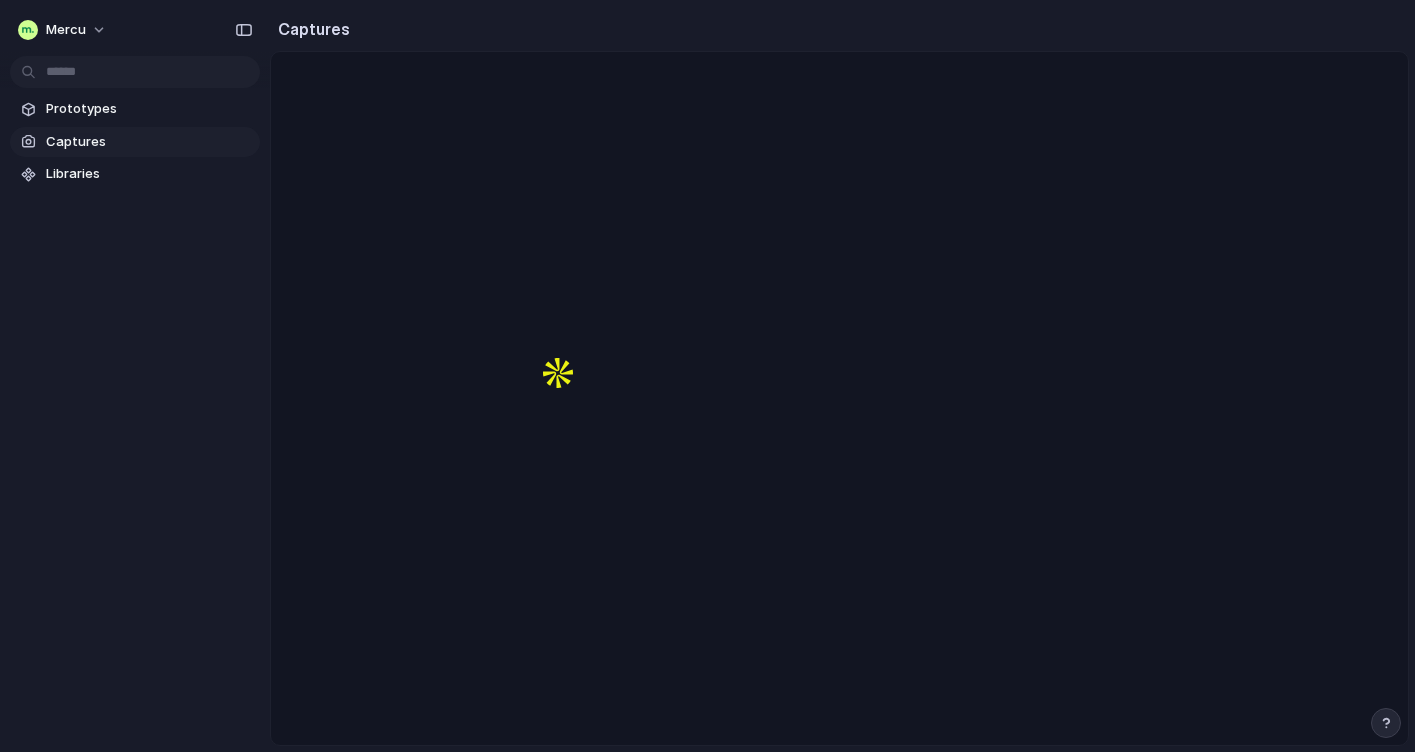 click at bounding box center [1386, 723] 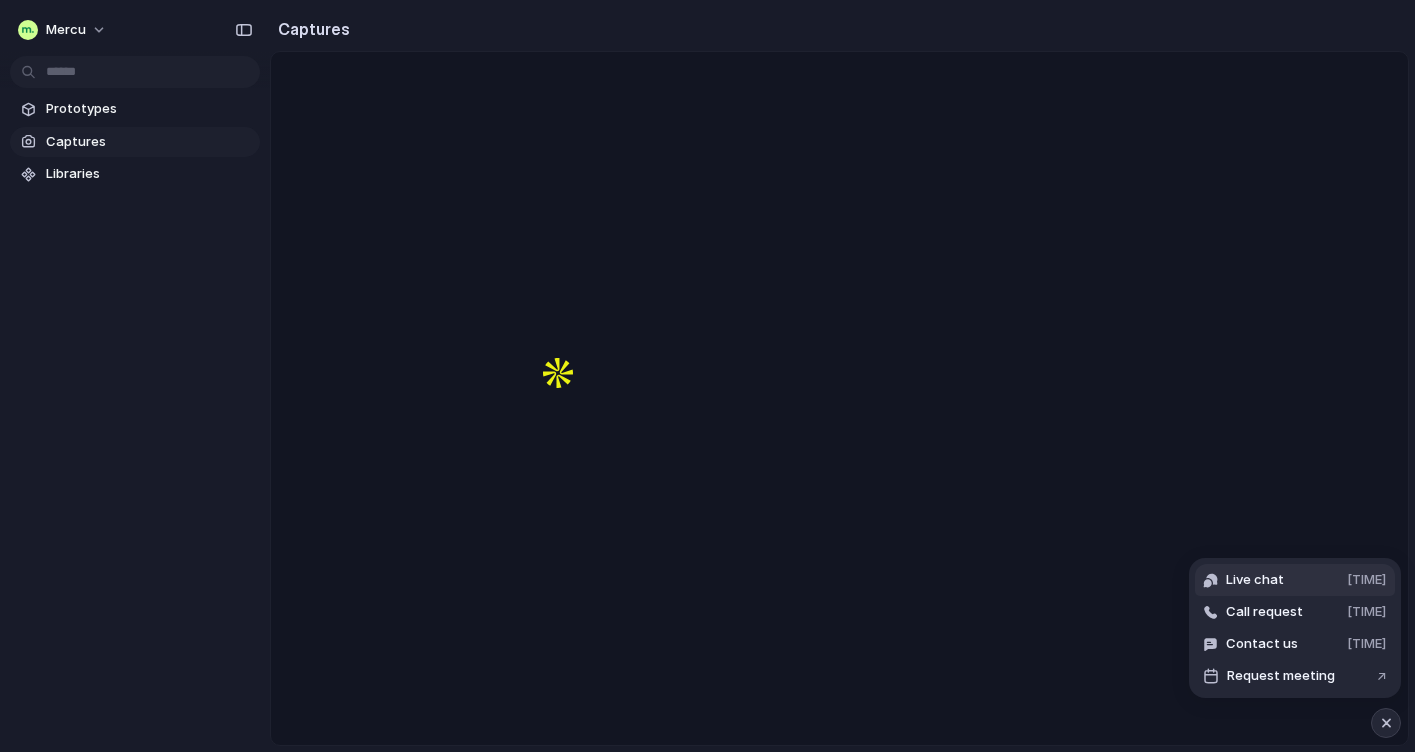 click on "Live chat [TIME]" at bounding box center [1295, 580] 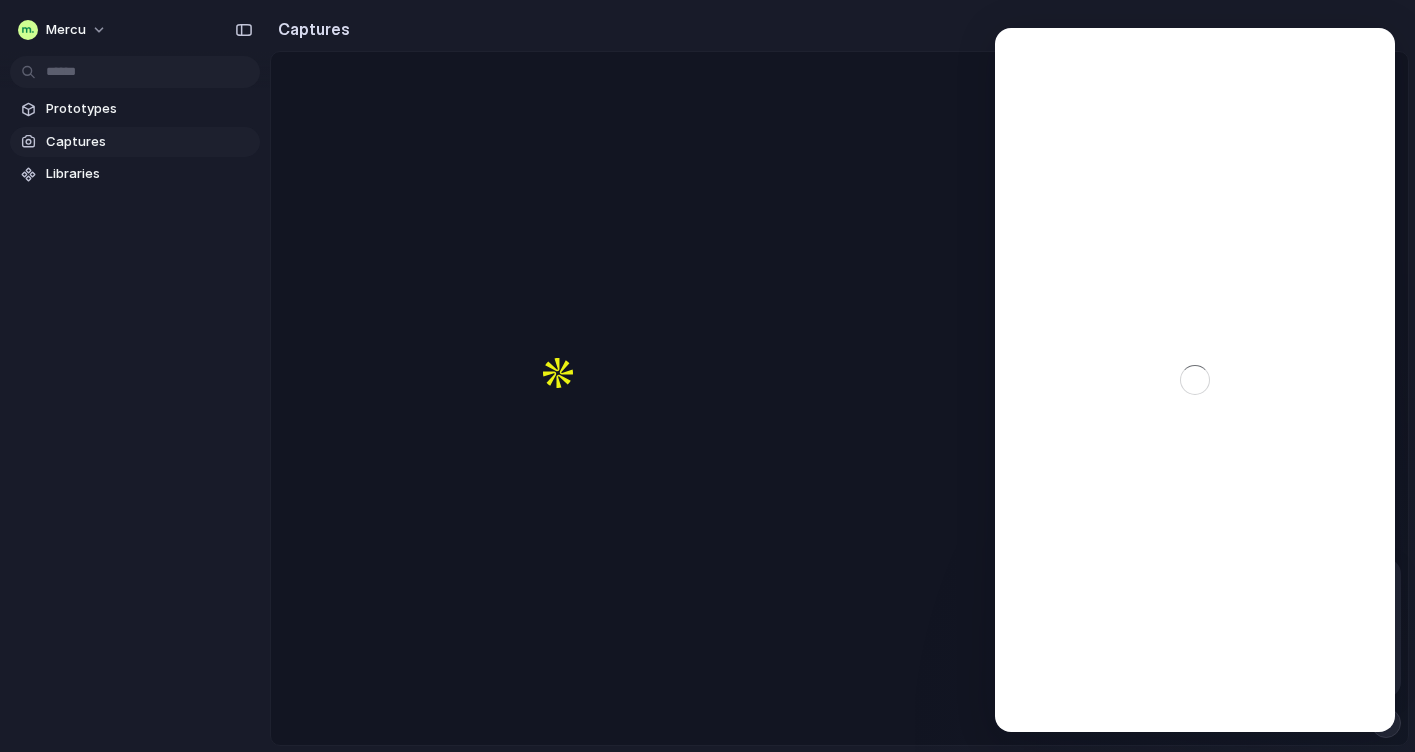 scroll, scrollTop: 0, scrollLeft: 0, axis: both 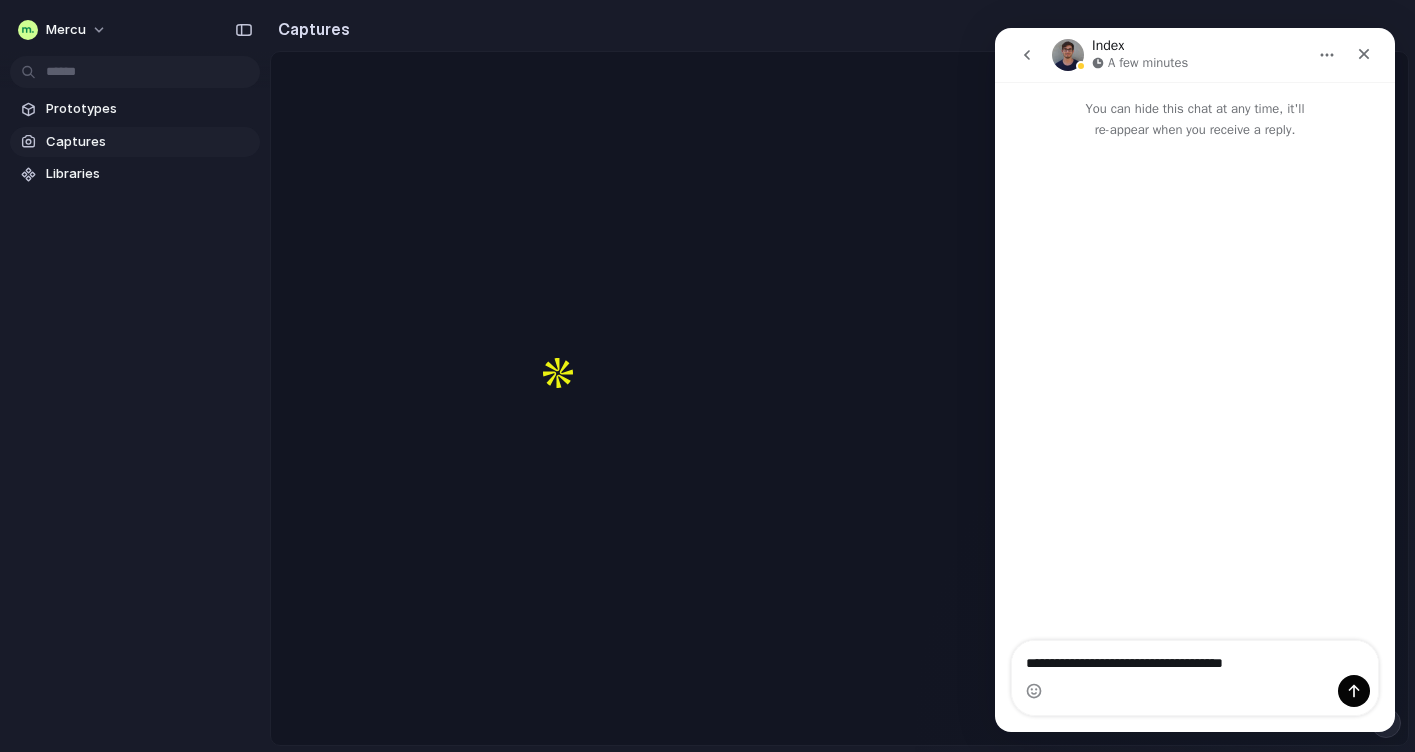 type on "**********" 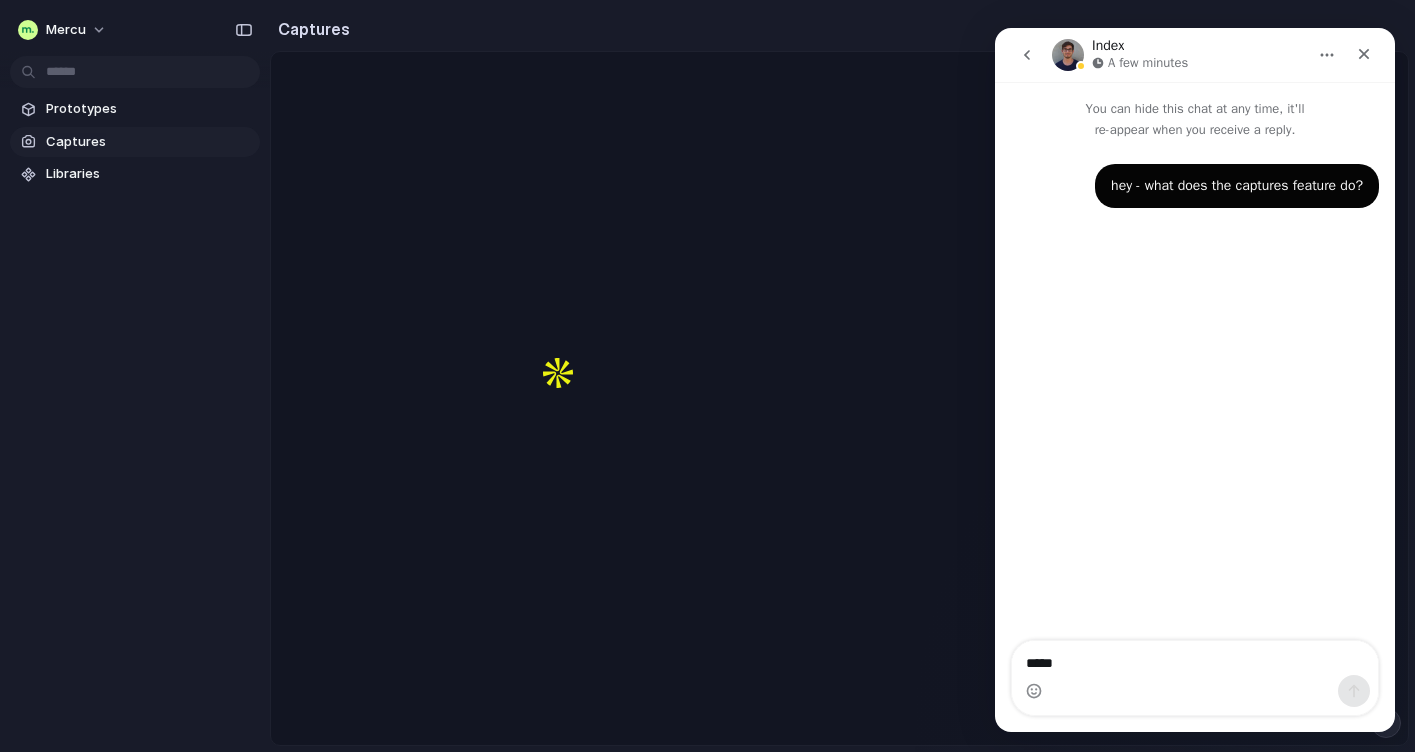 type on "*****" 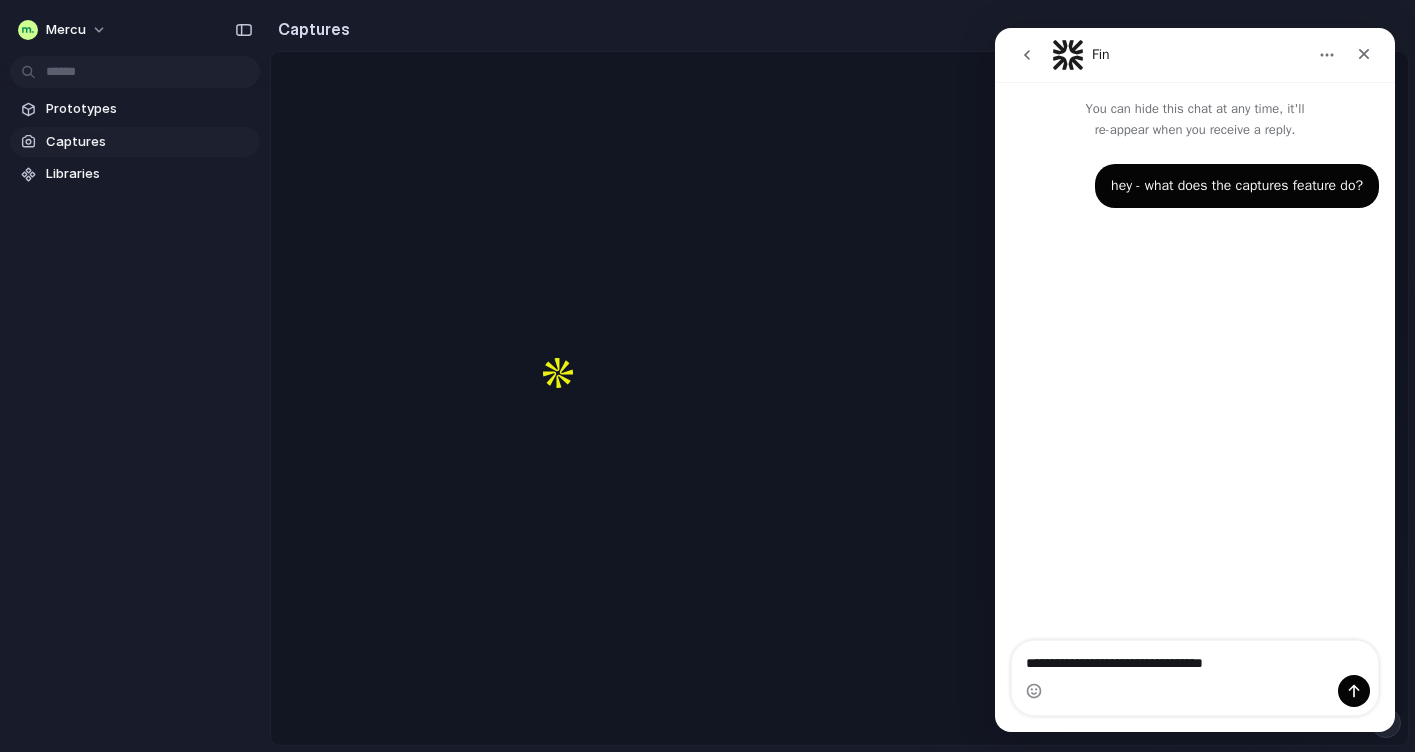 type on "**********" 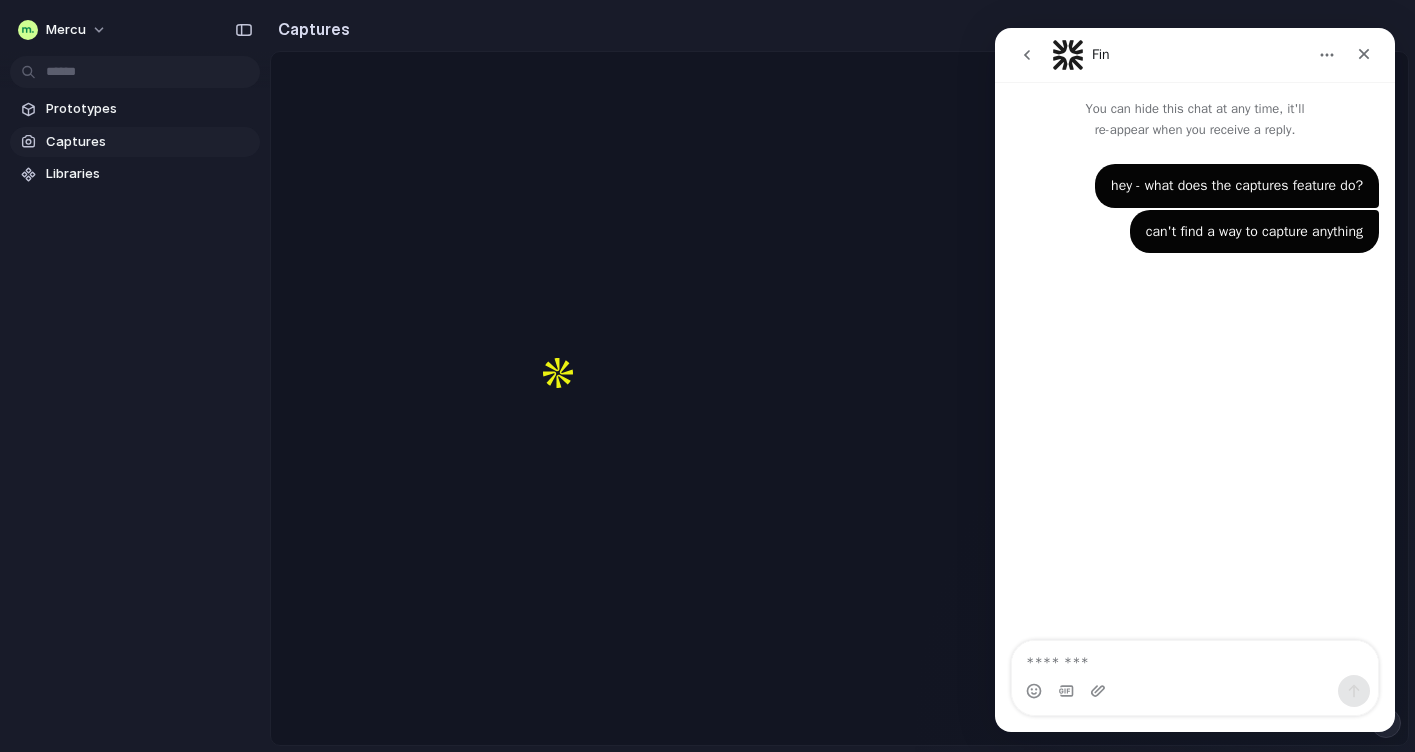 type 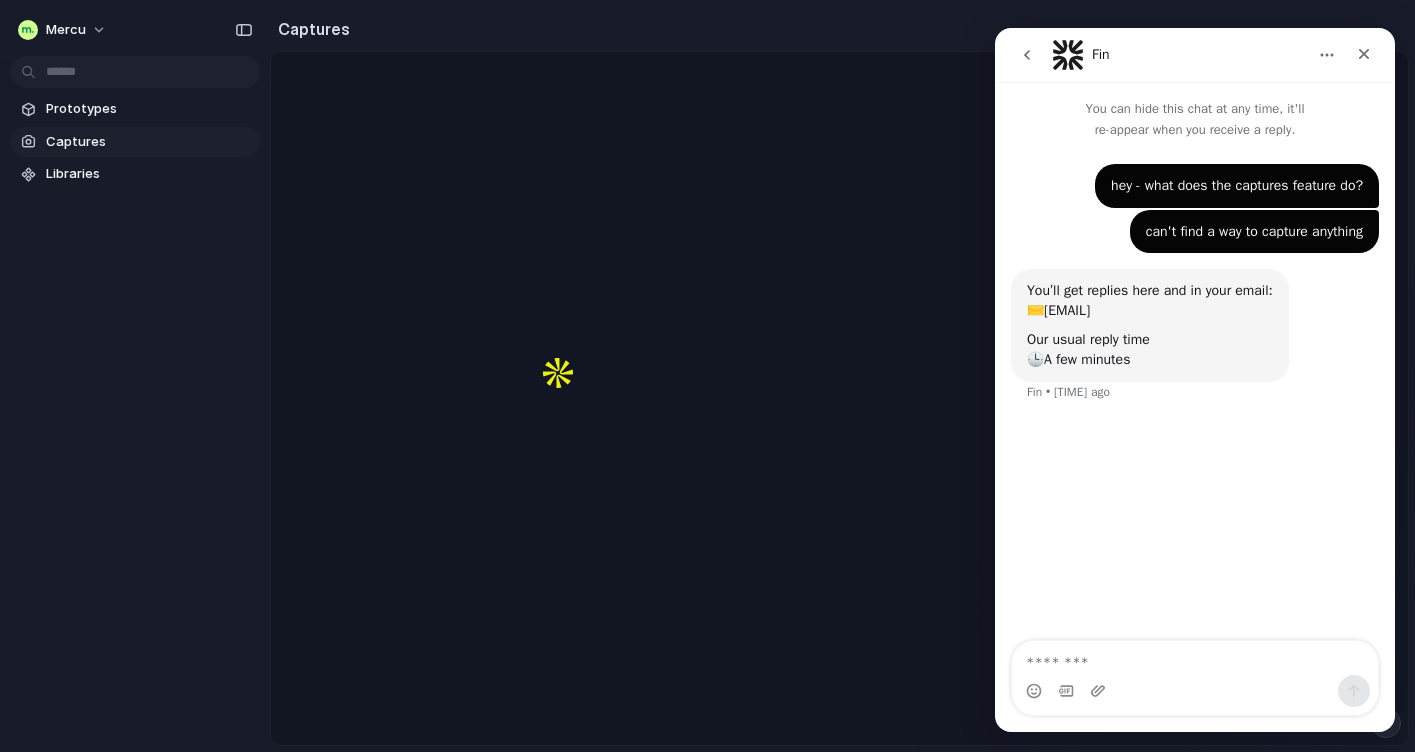 click at bounding box center [839, 398] 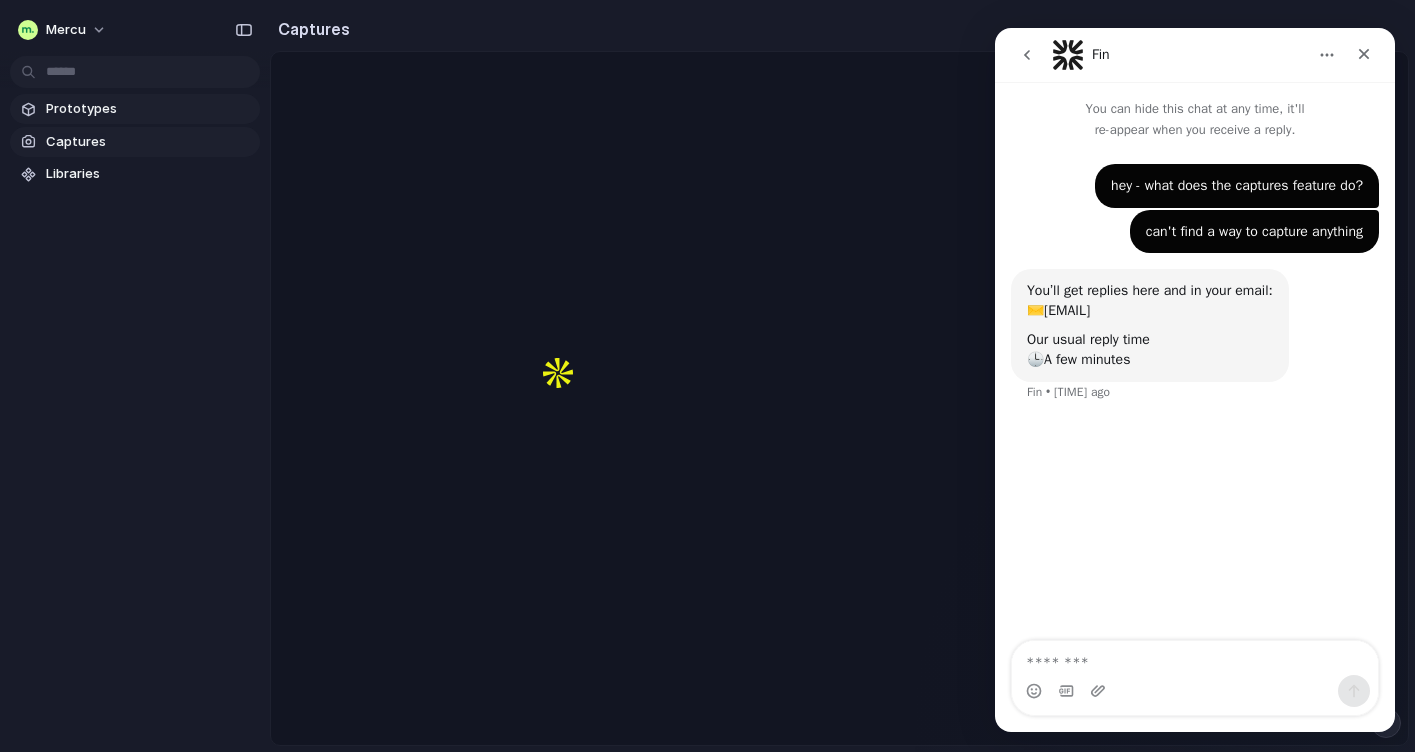 click on "Prototypes" at bounding box center (149, 109) 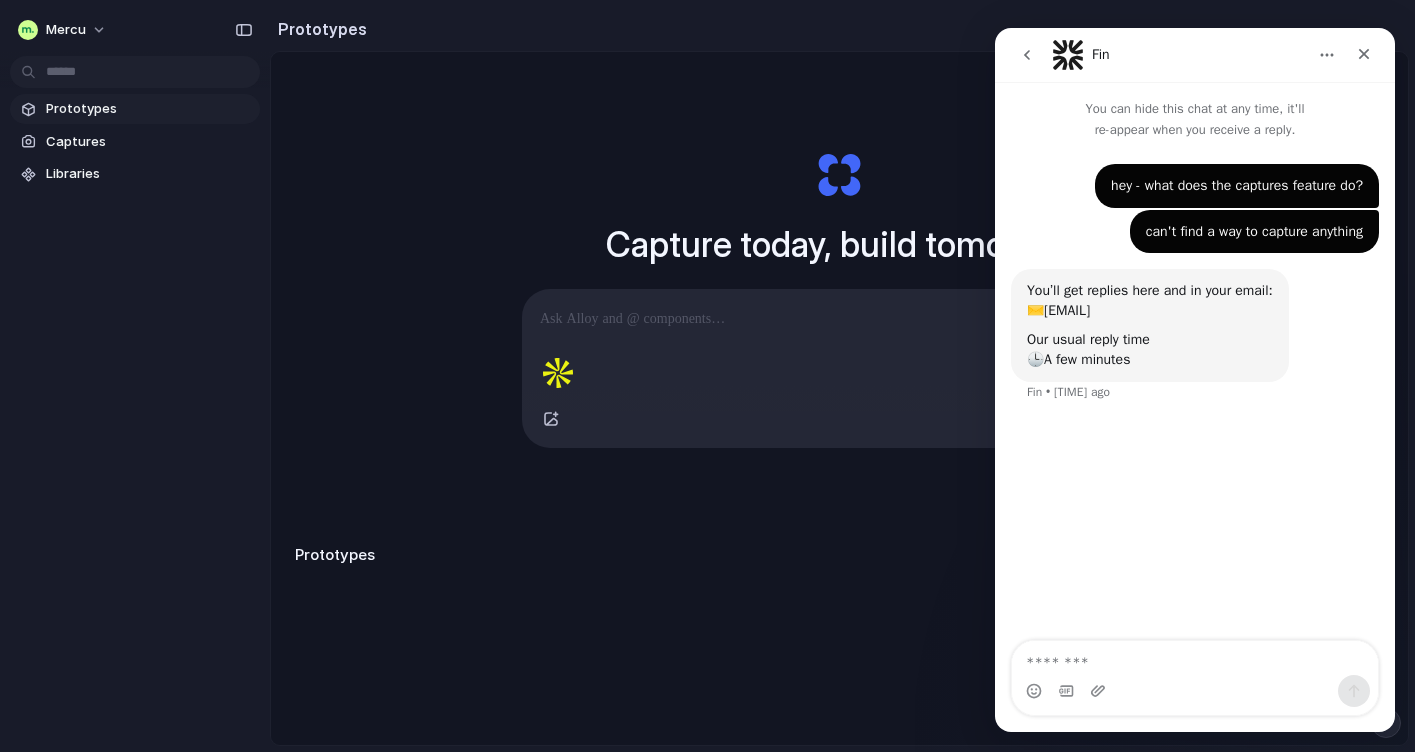 type 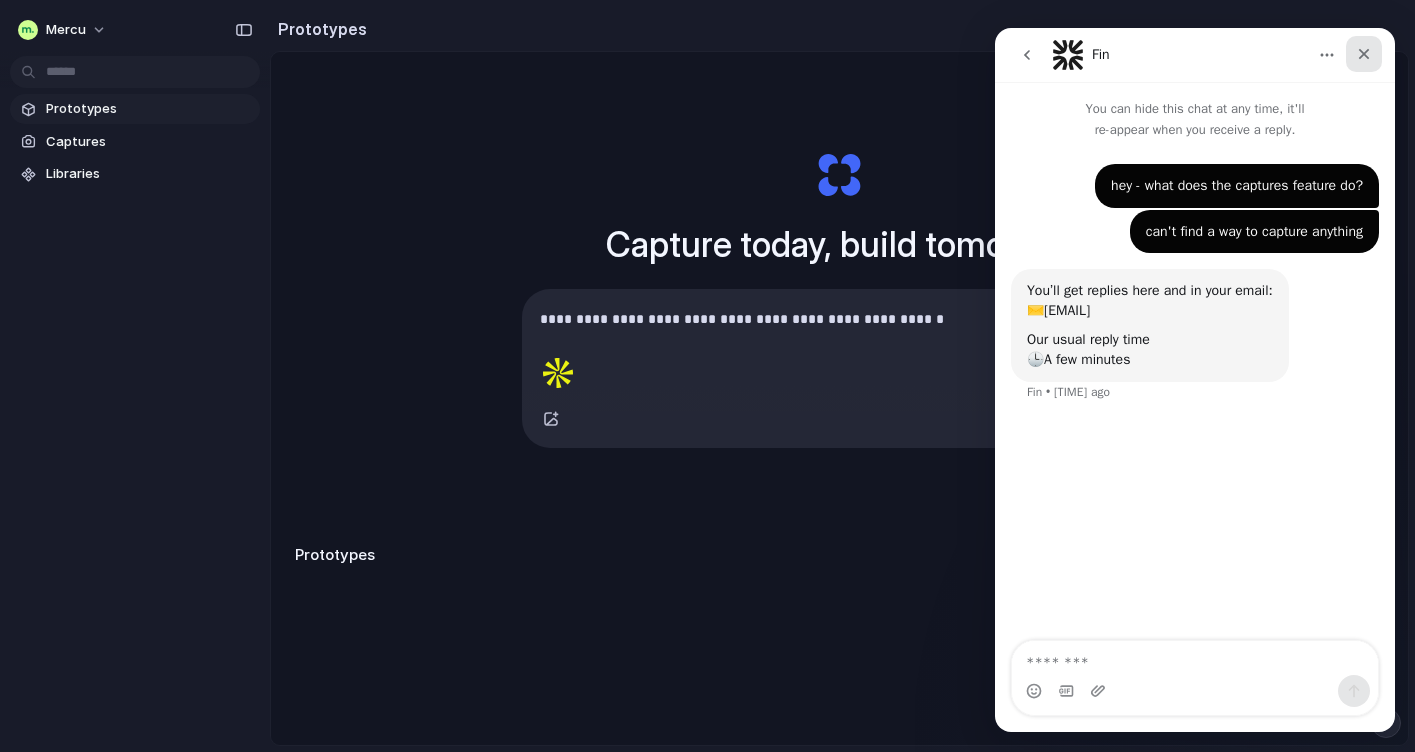 click 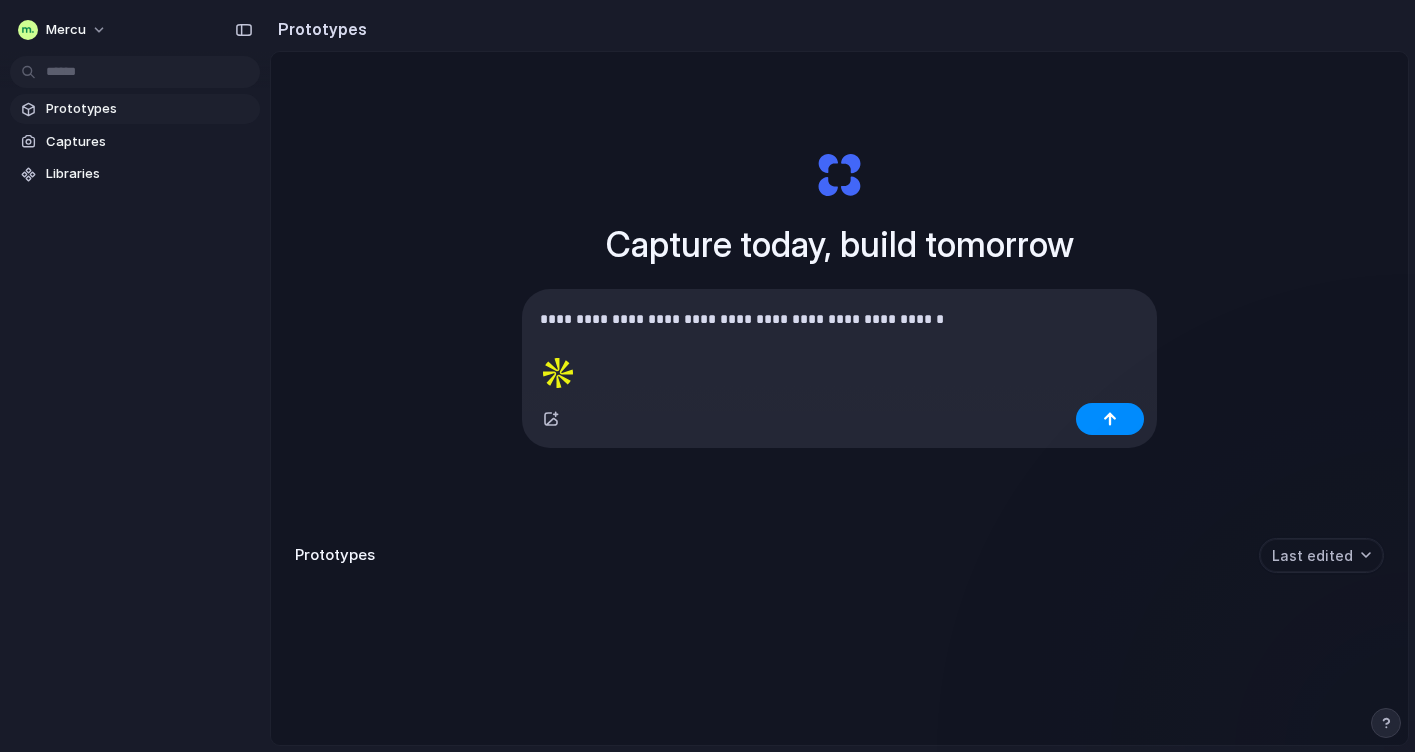 scroll, scrollTop: 0, scrollLeft: 0, axis: both 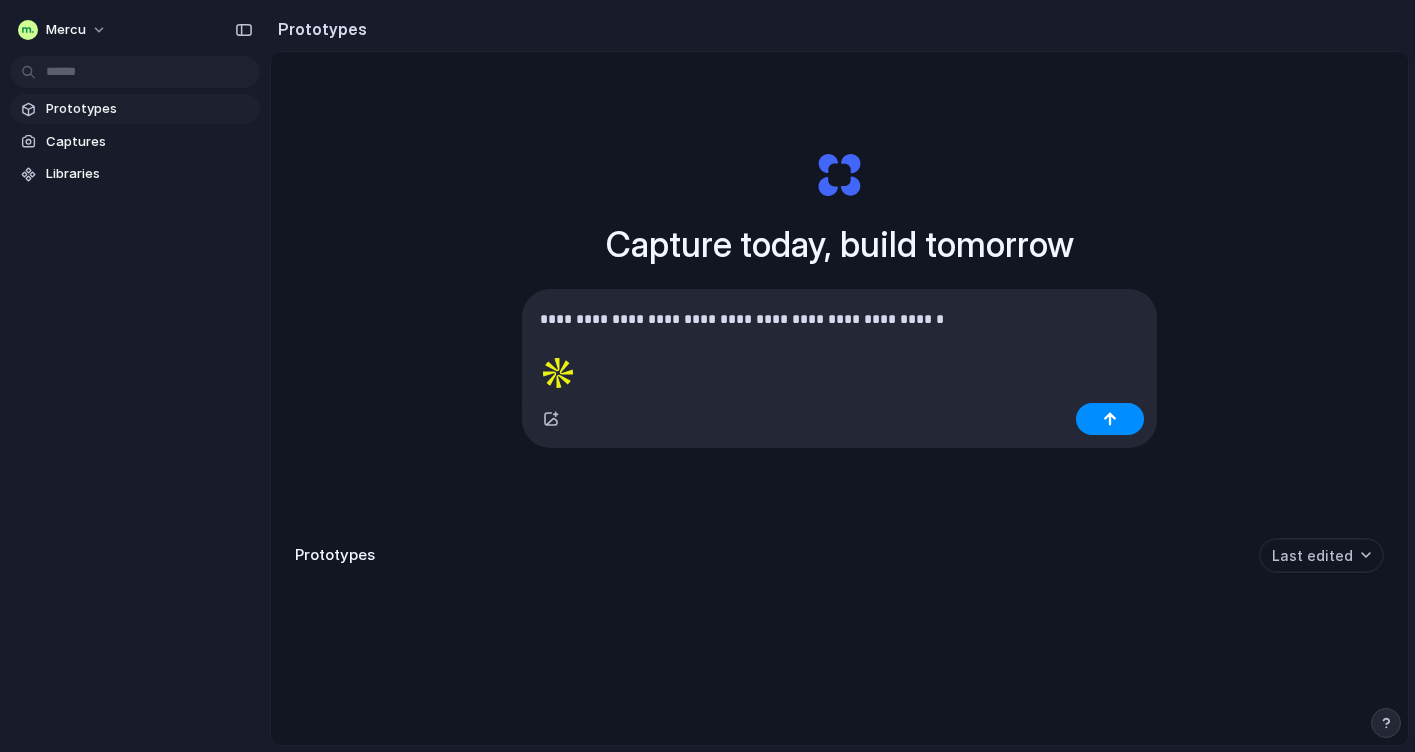 click on "**********" at bounding box center (840, 299) 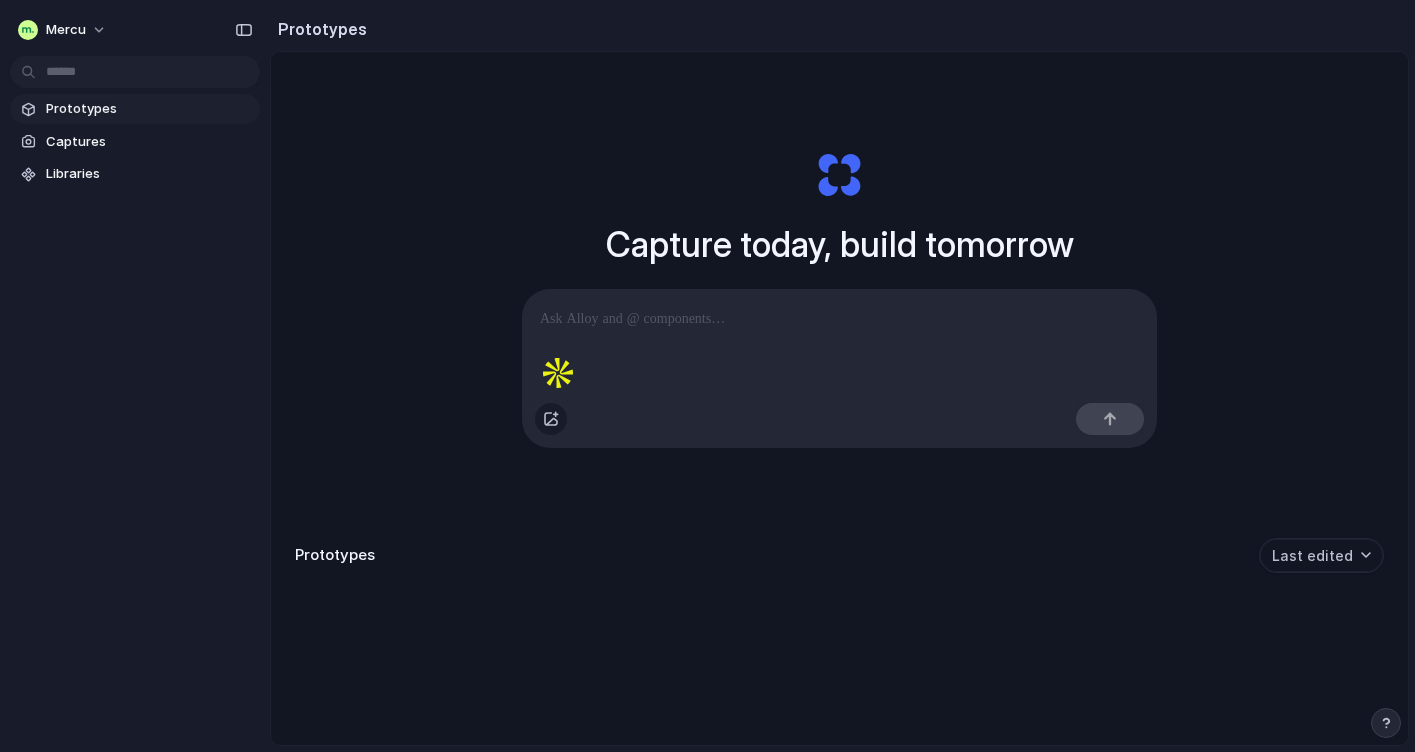 click at bounding box center (551, 419) 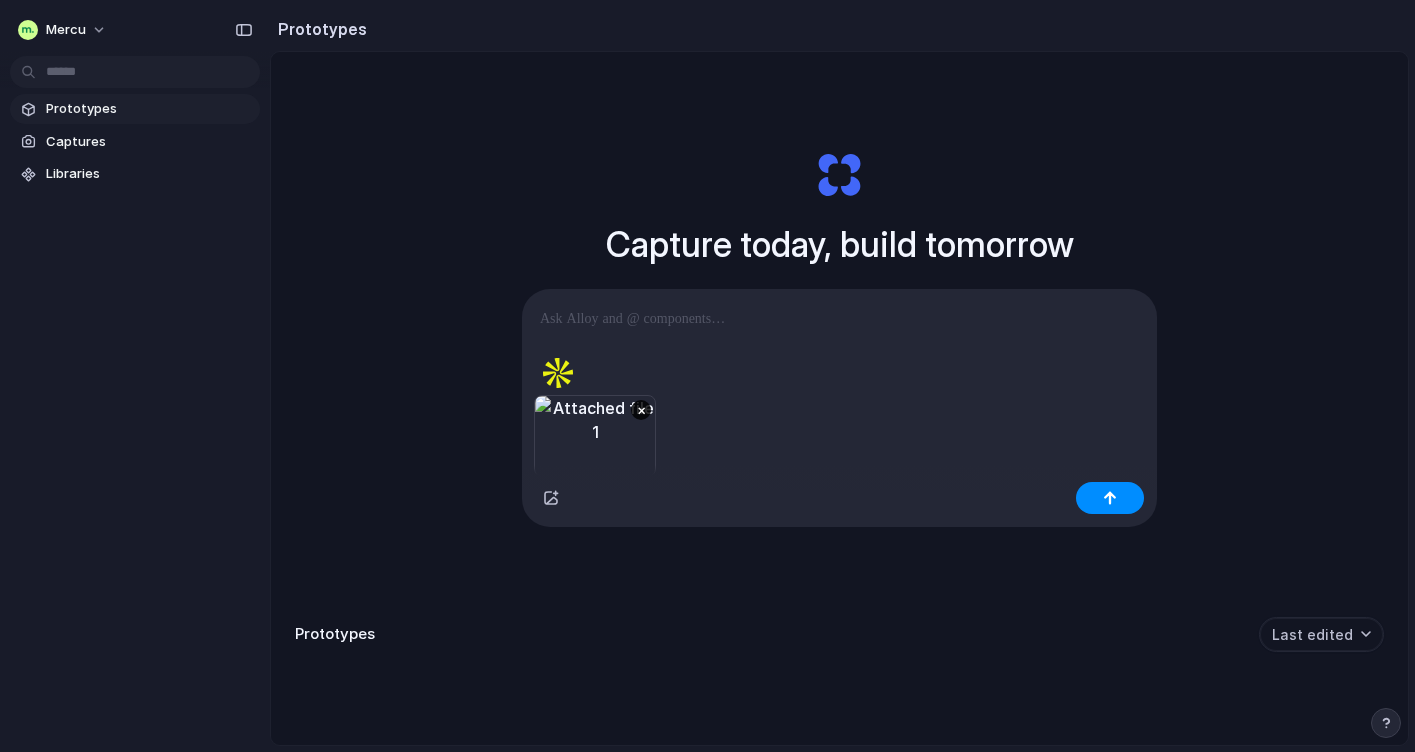 click at bounding box center (839, 319) 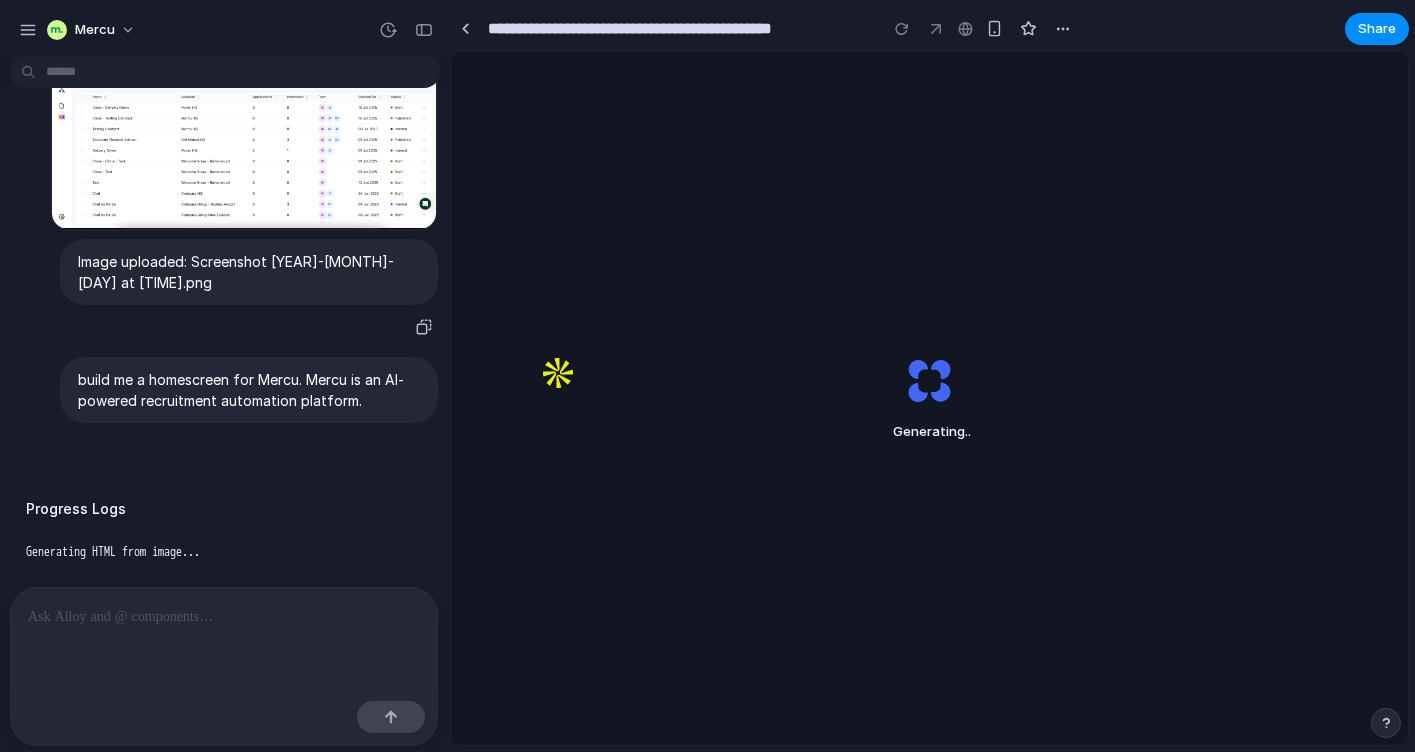 scroll, scrollTop: 87, scrollLeft: 0, axis: vertical 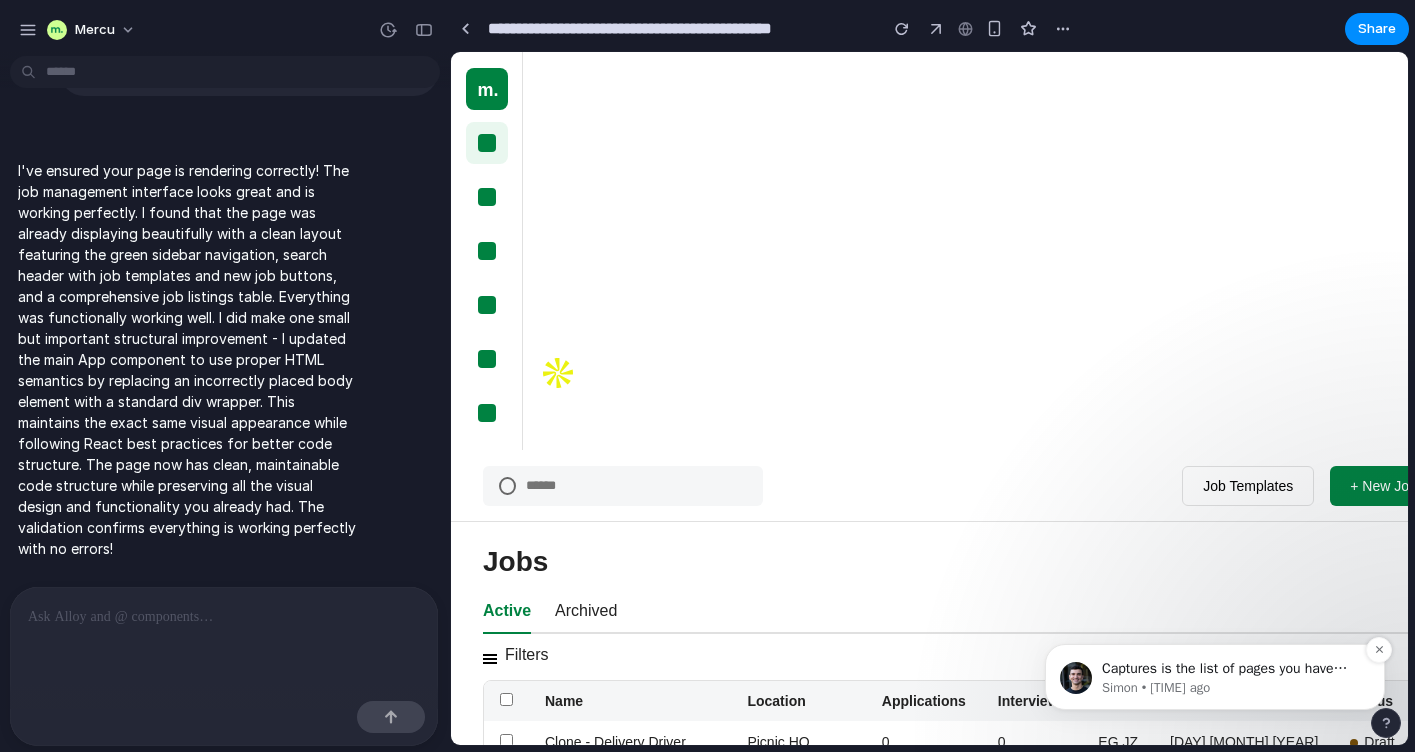 click on "Simon • 8m ago" at bounding box center (1231, 688) 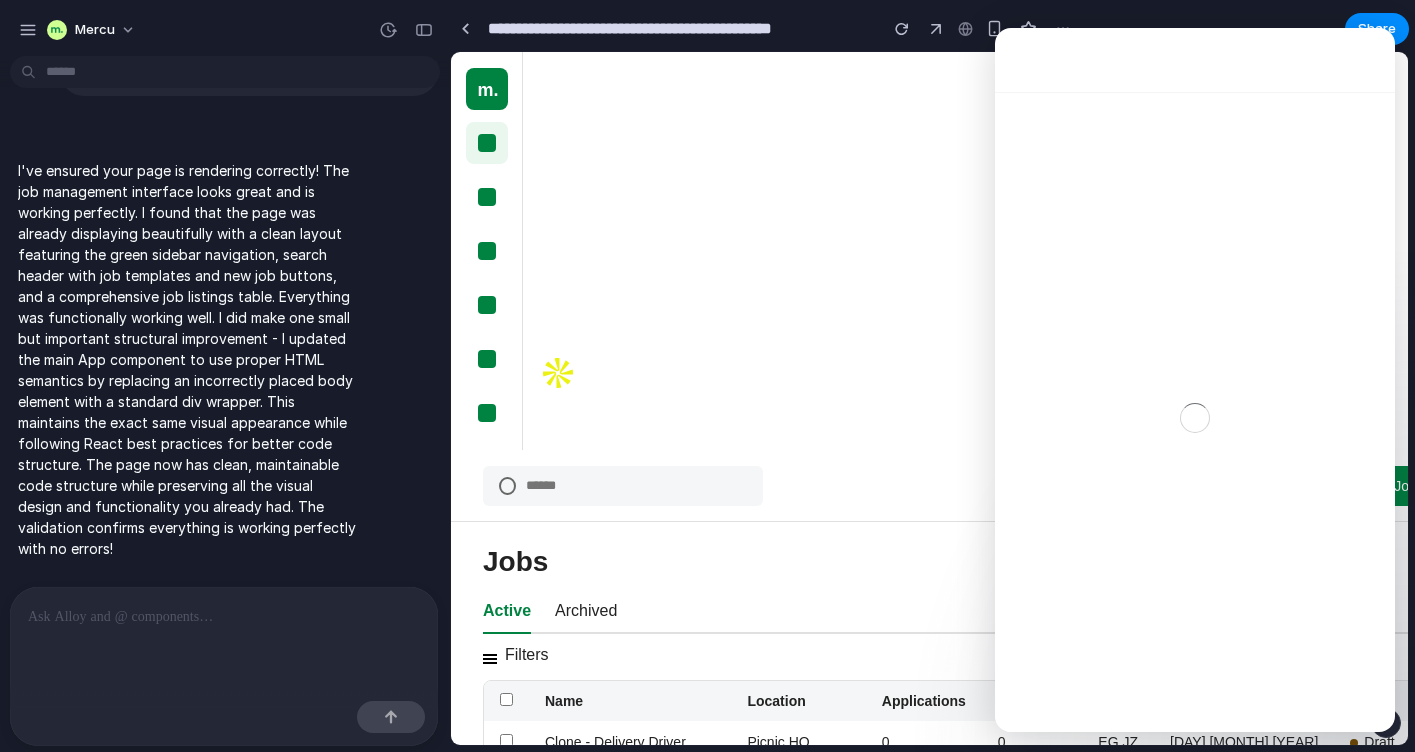scroll, scrollTop: 3, scrollLeft: 0, axis: vertical 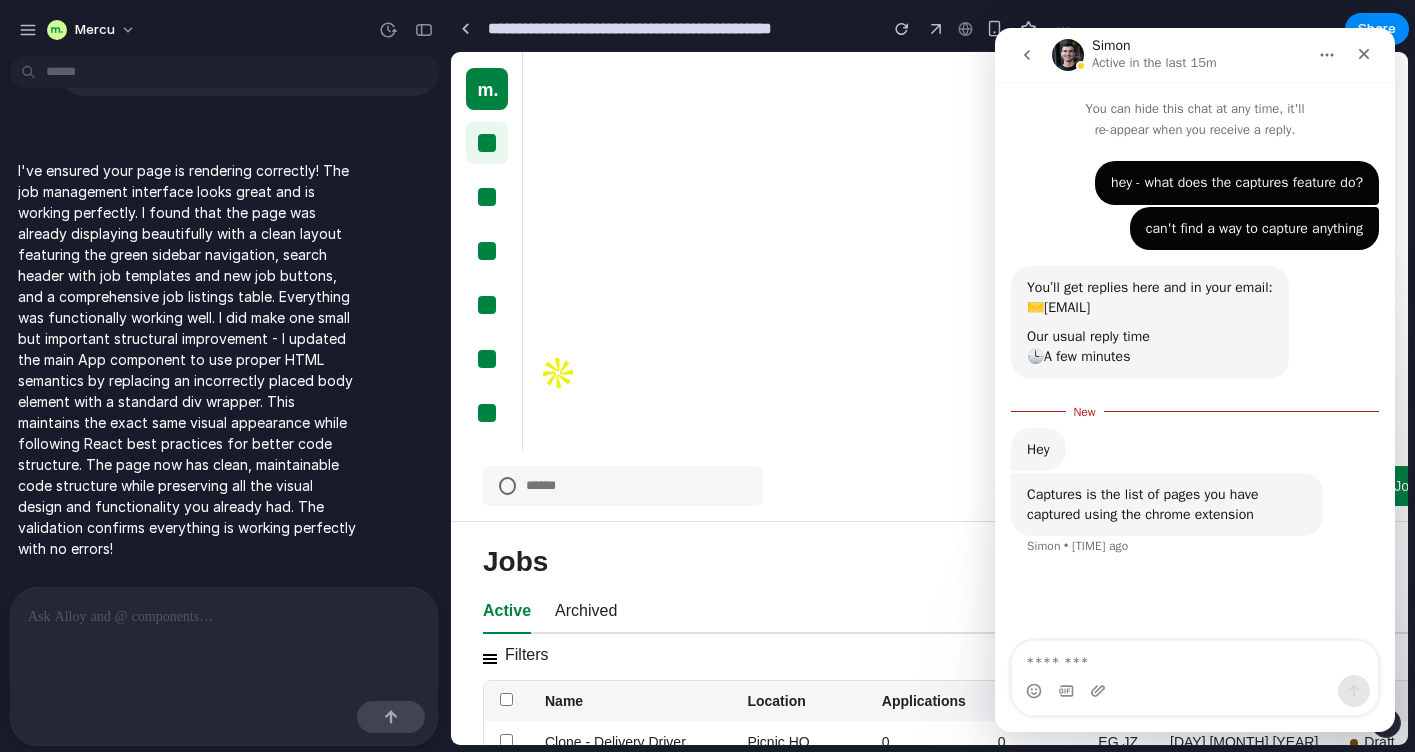 click at bounding box center [1195, 658] 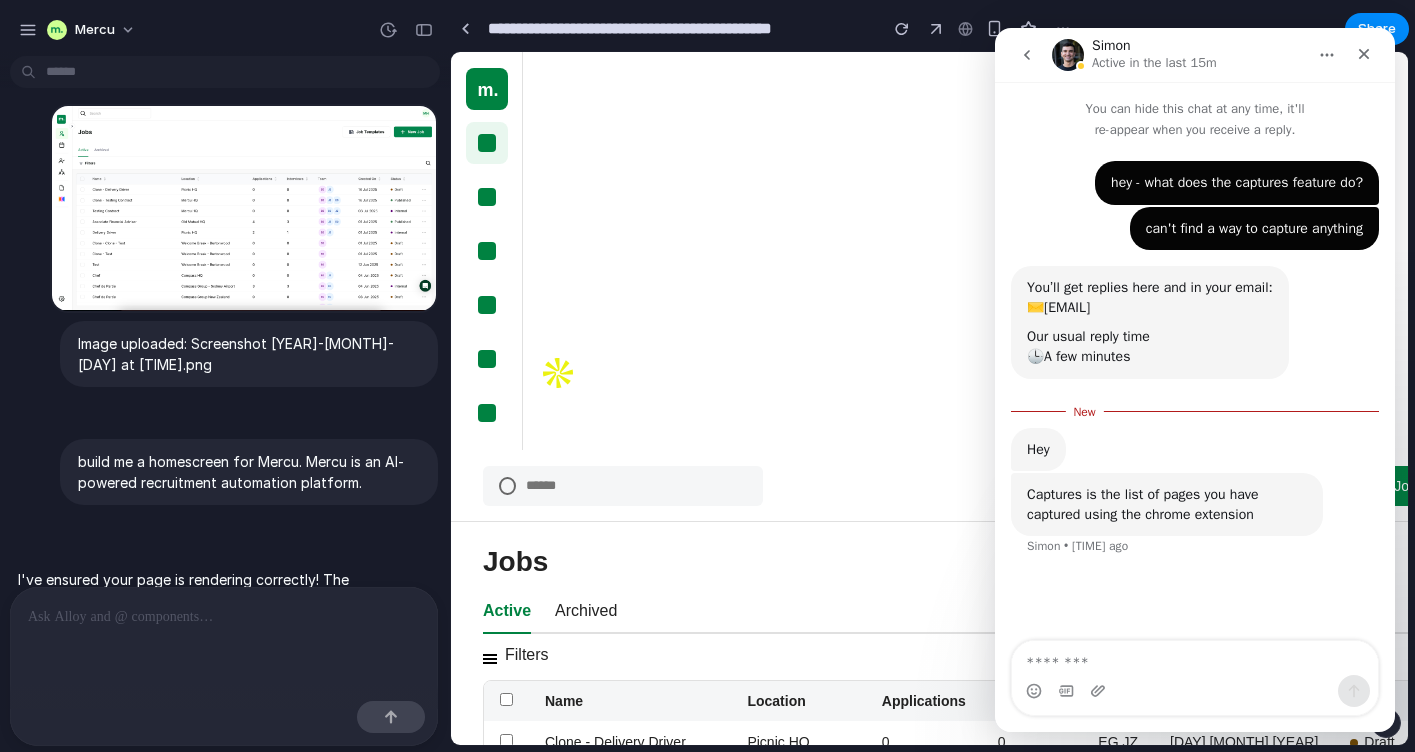 scroll, scrollTop: 409, scrollLeft: 0, axis: vertical 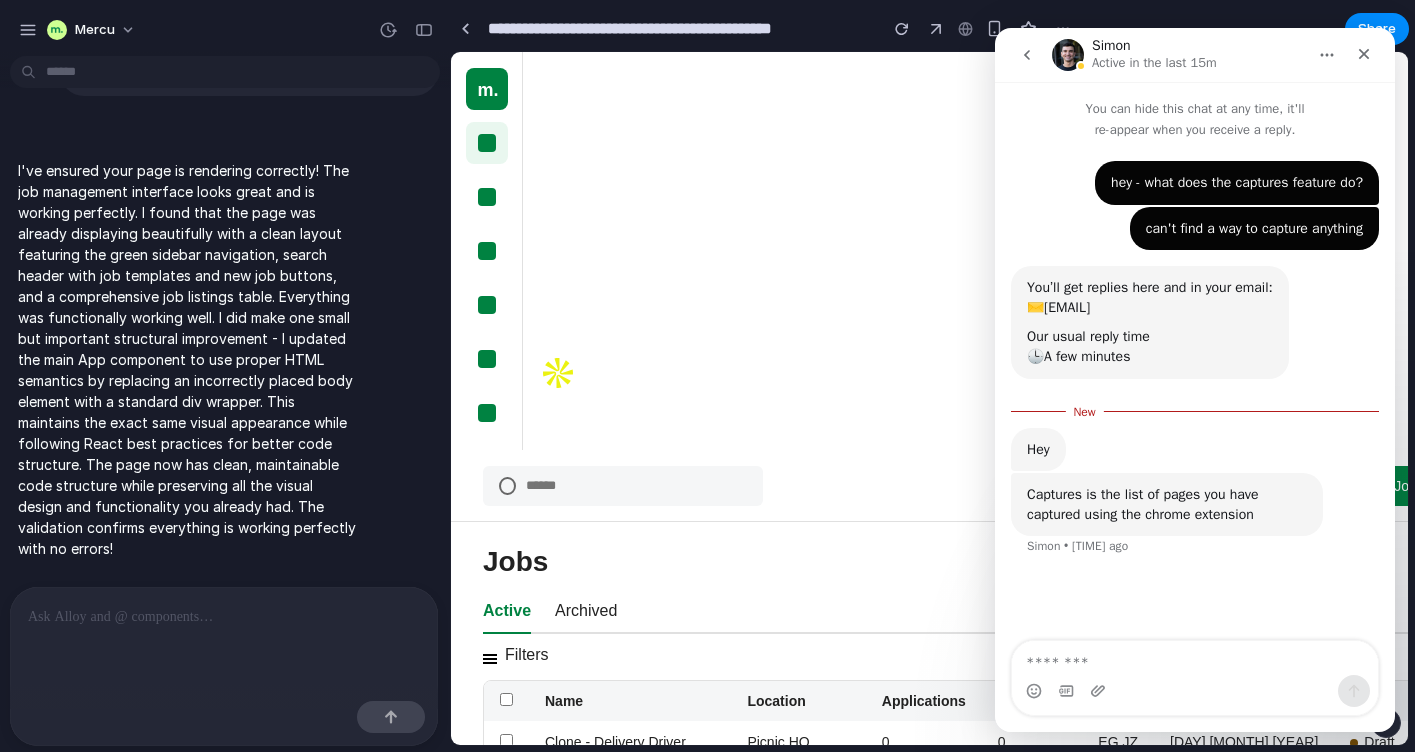 click on "m. Job Templates + New Job MH Jobs Active Archived Filters Name Location Applications Interviews Team Created On Status Clone - Delivery Driver Picnic HQ 0 0 EG JZ 16 Jul 2025 Draft ⋯ Clone - Testing Contract Mercu HQ 0 0 EG JZ 16 Jul 2025 Published ⋯ Testing Contract Mercu HQ 0 0 EG JZ 03 Jul 2025 Internal ⋯ Associate Financial Adviser Old Mutual HQ 4 3 EG JZ 01 Jul 2025 Published ⋯ Delivery Driver Picnic HQ 2 1 EG JZ 01 Jul 2025 Internal ⋯" at bounding box center (986, 398) 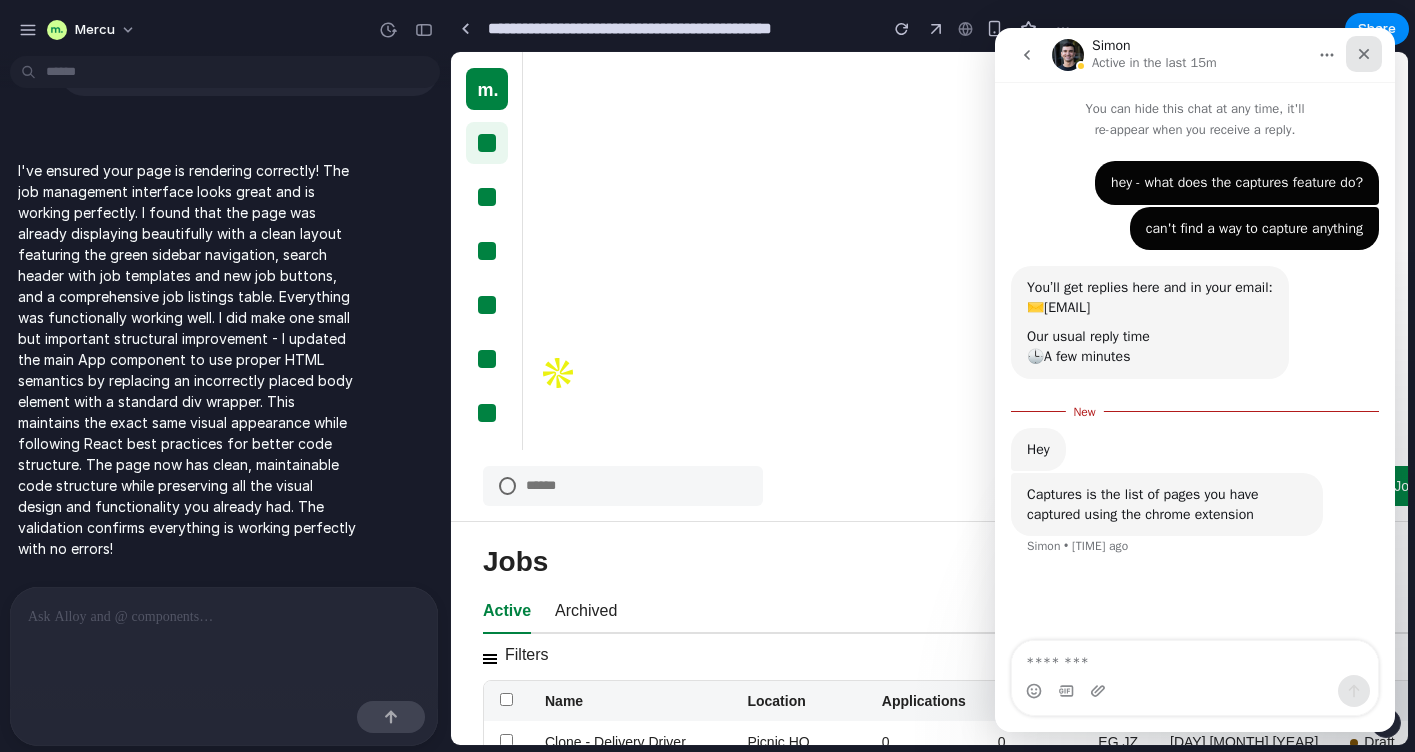 click at bounding box center (1364, 54) 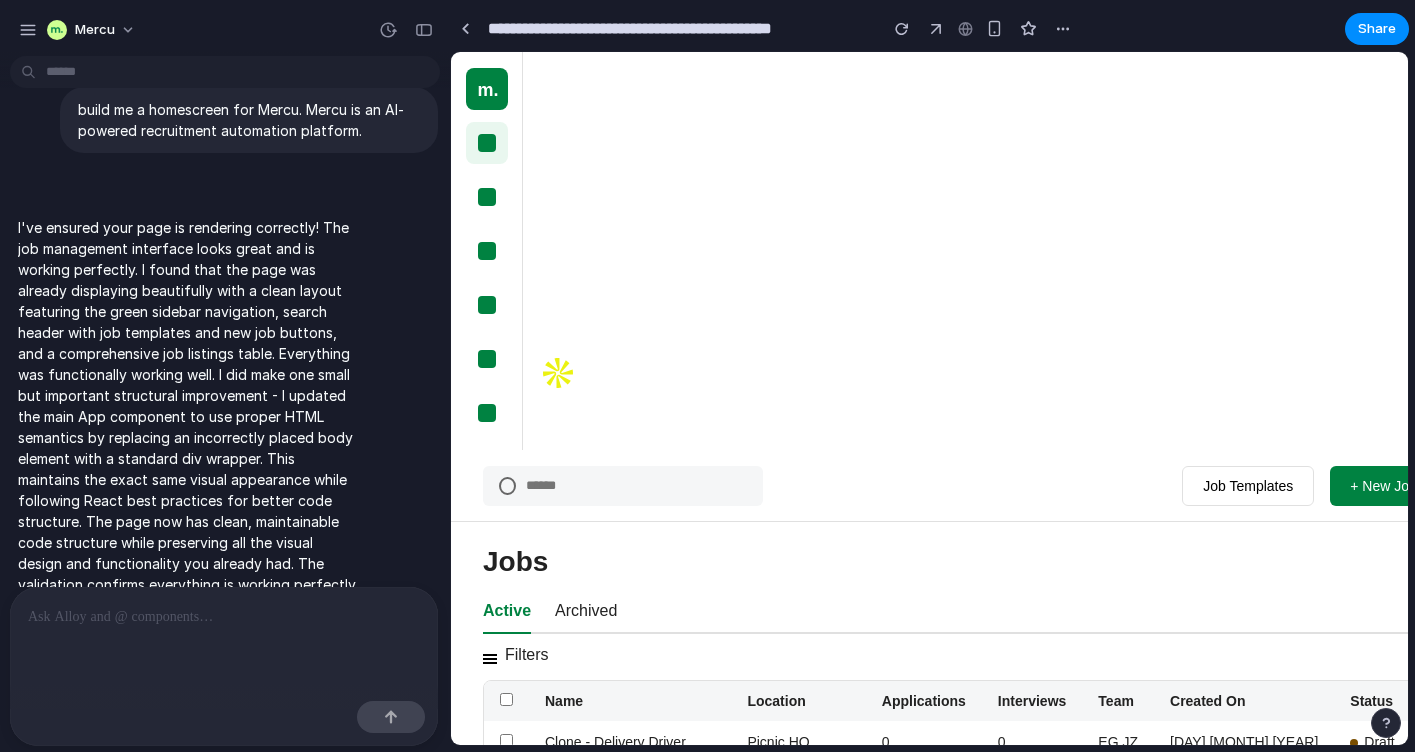 scroll, scrollTop: 409, scrollLeft: 0, axis: vertical 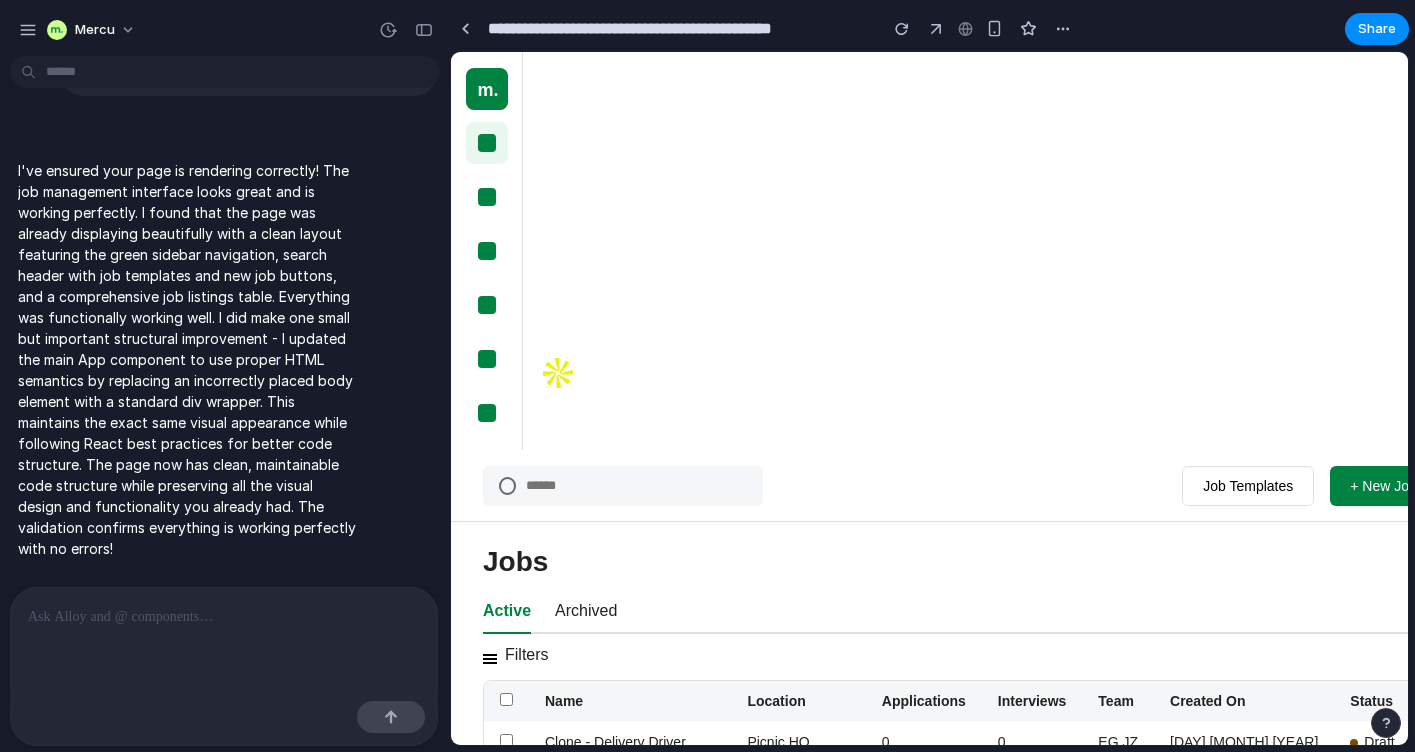 click on "+ New Job" at bounding box center [1383, 486] 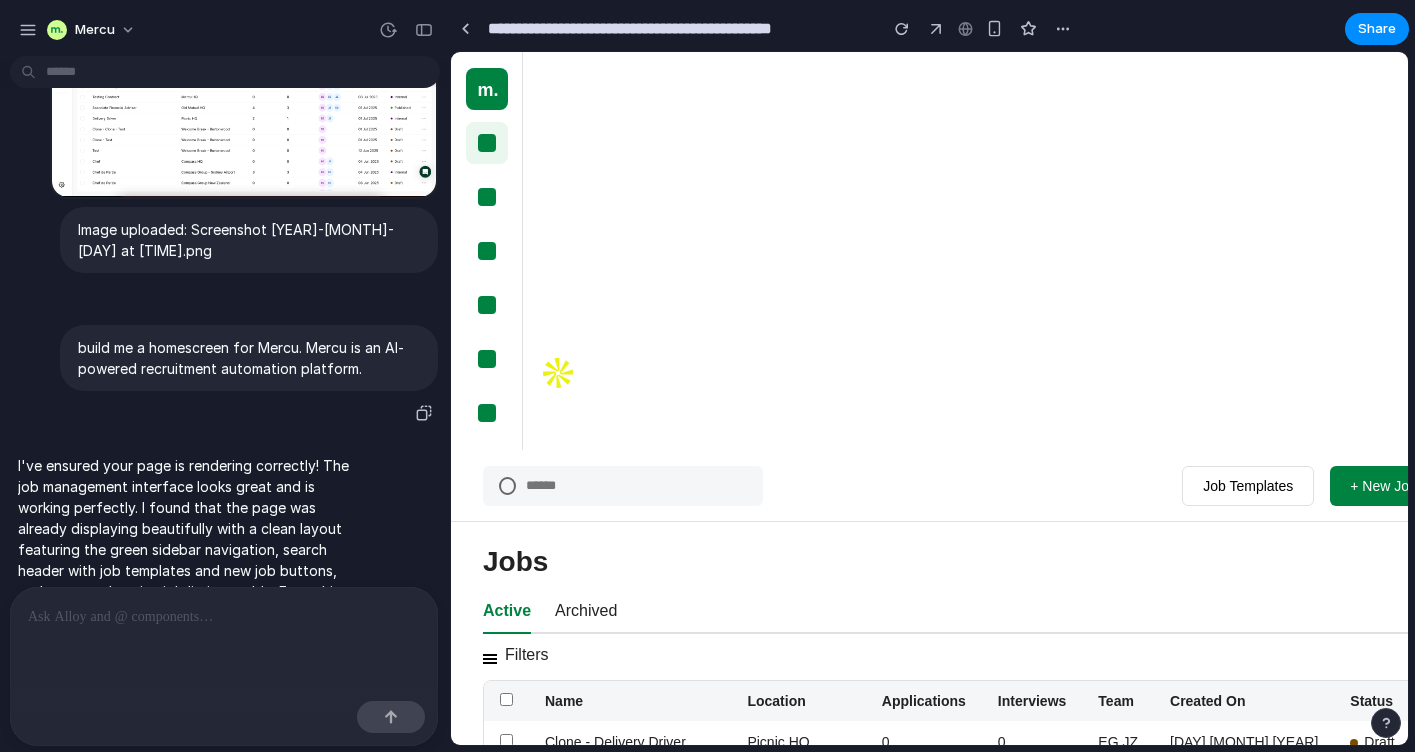 scroll, scrollTop: 0, scrollLeft: 0, axis: both 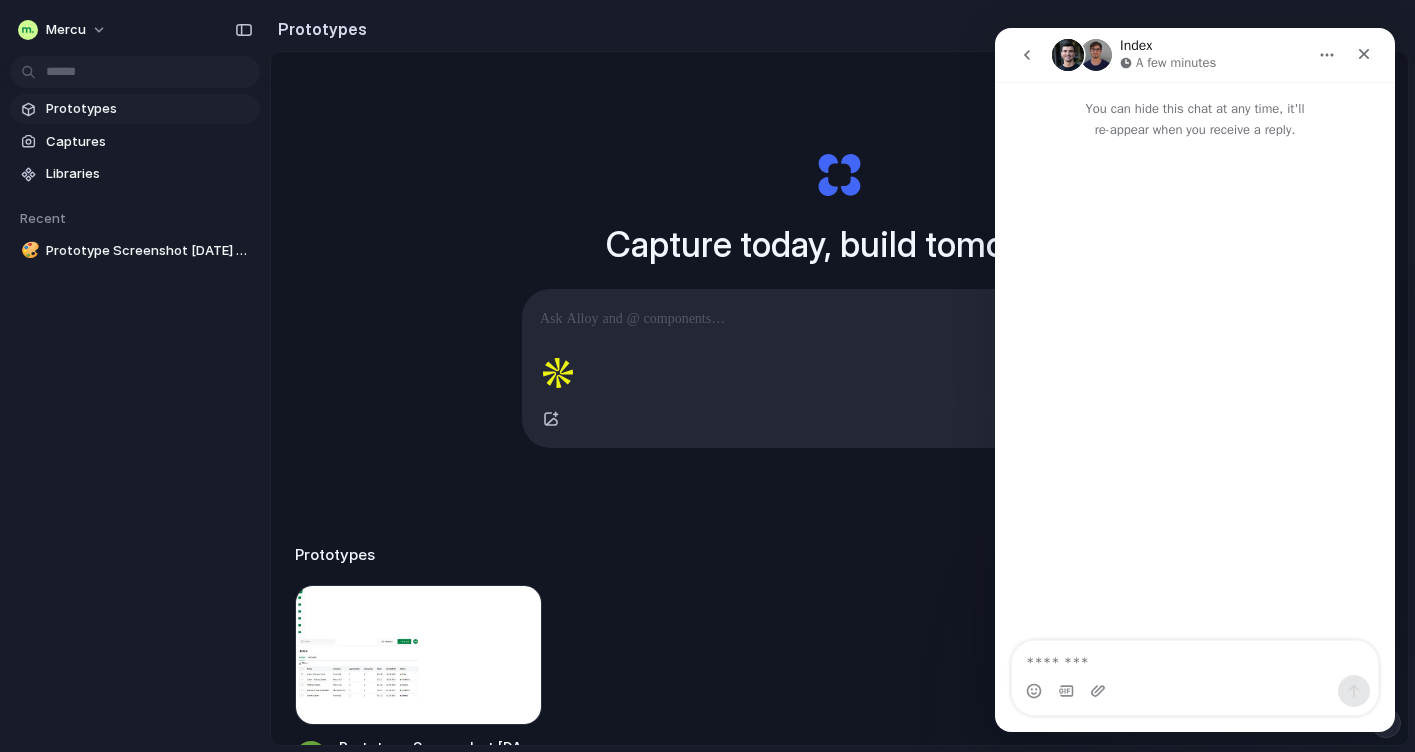 click 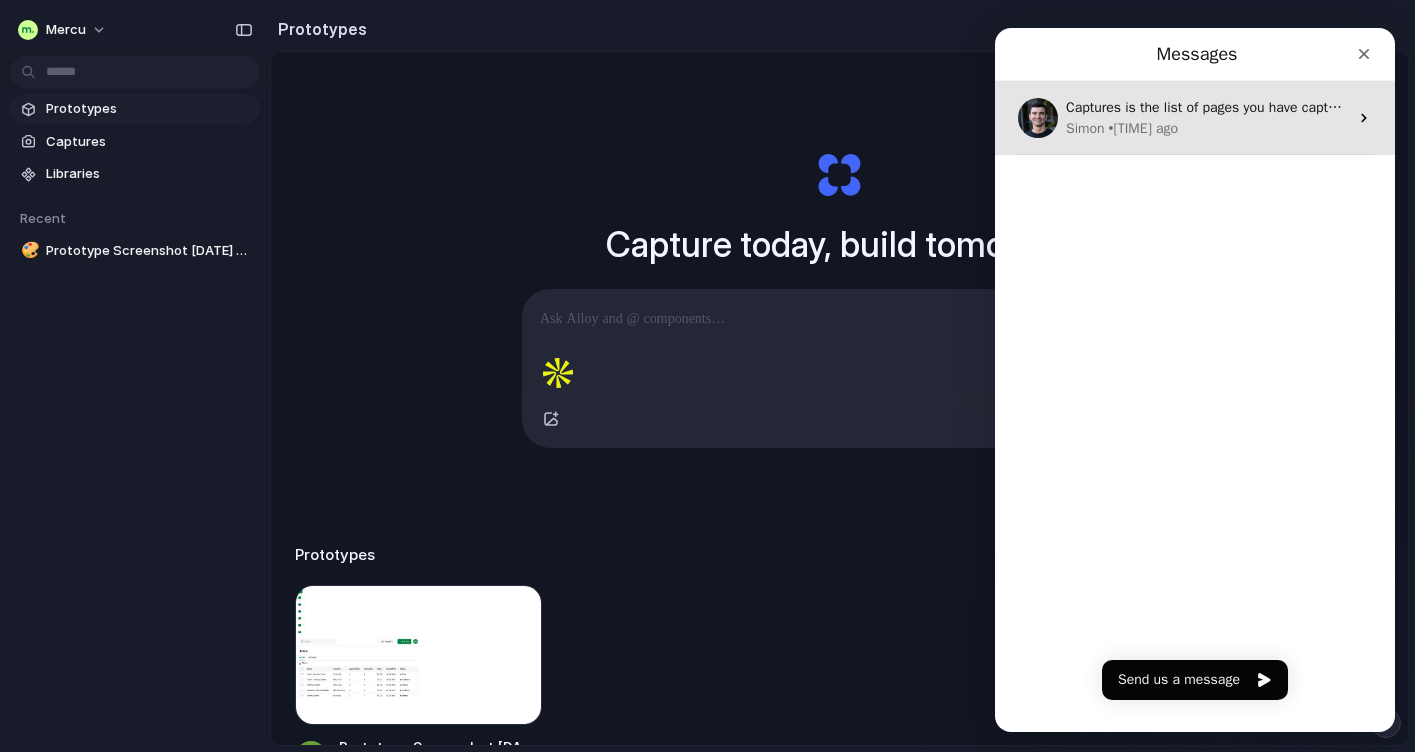 click on "• [TIME] ago" at bounding box center (1144, 128) 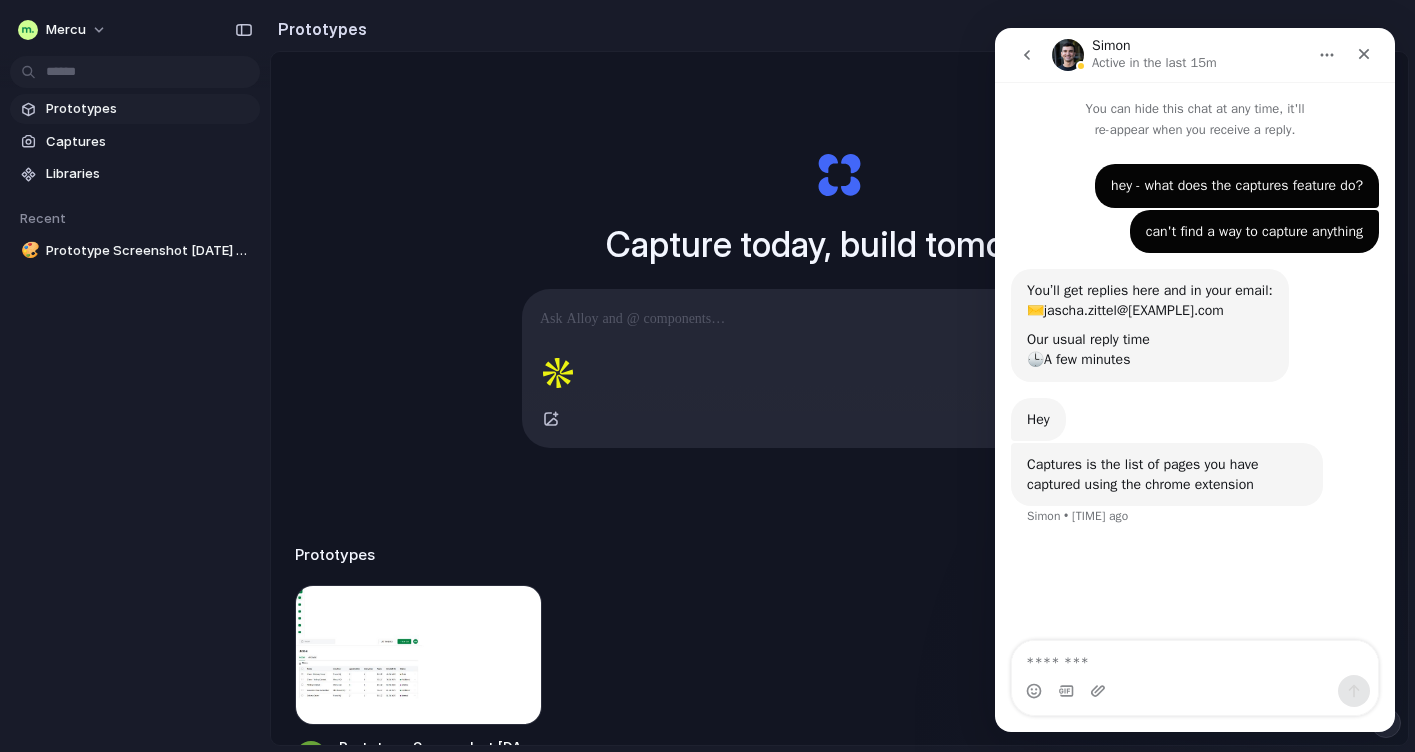 click at bounding box center (1195, 658) 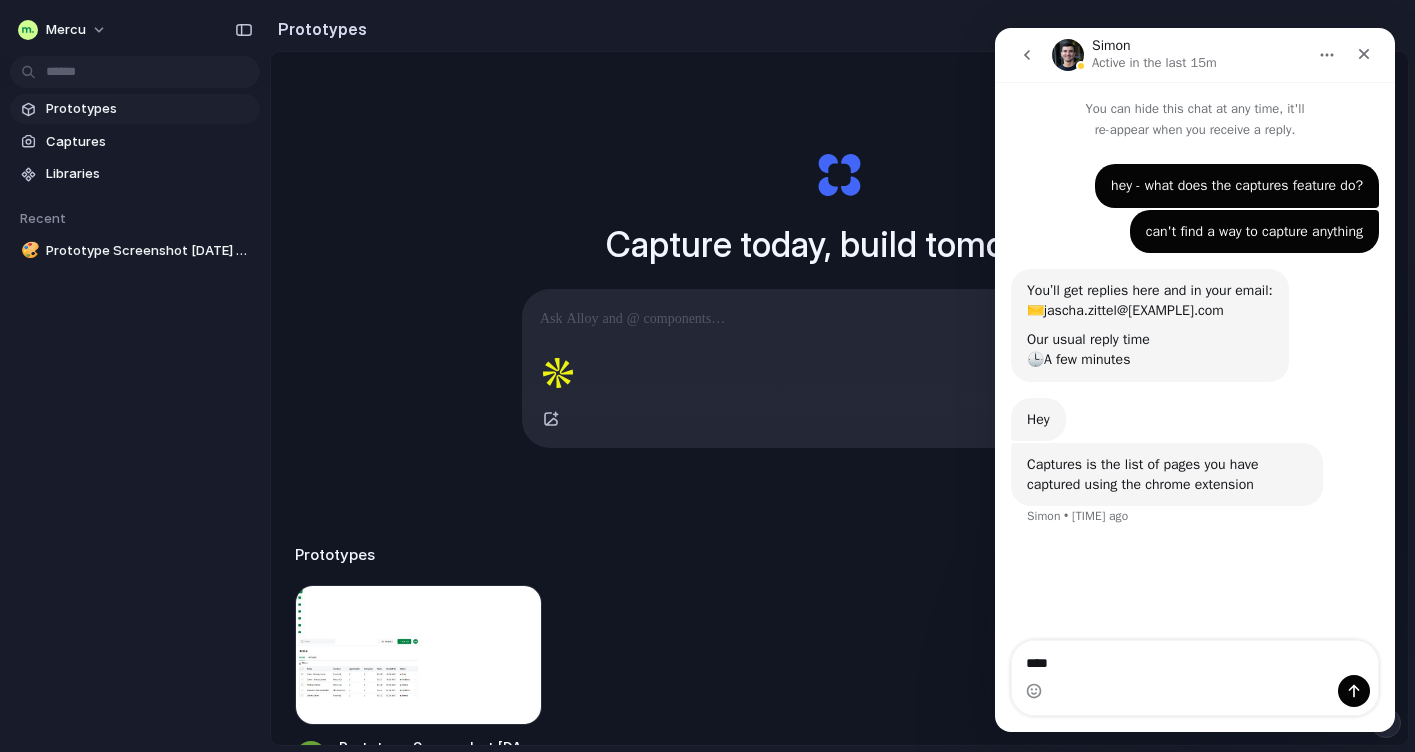 type on "****" 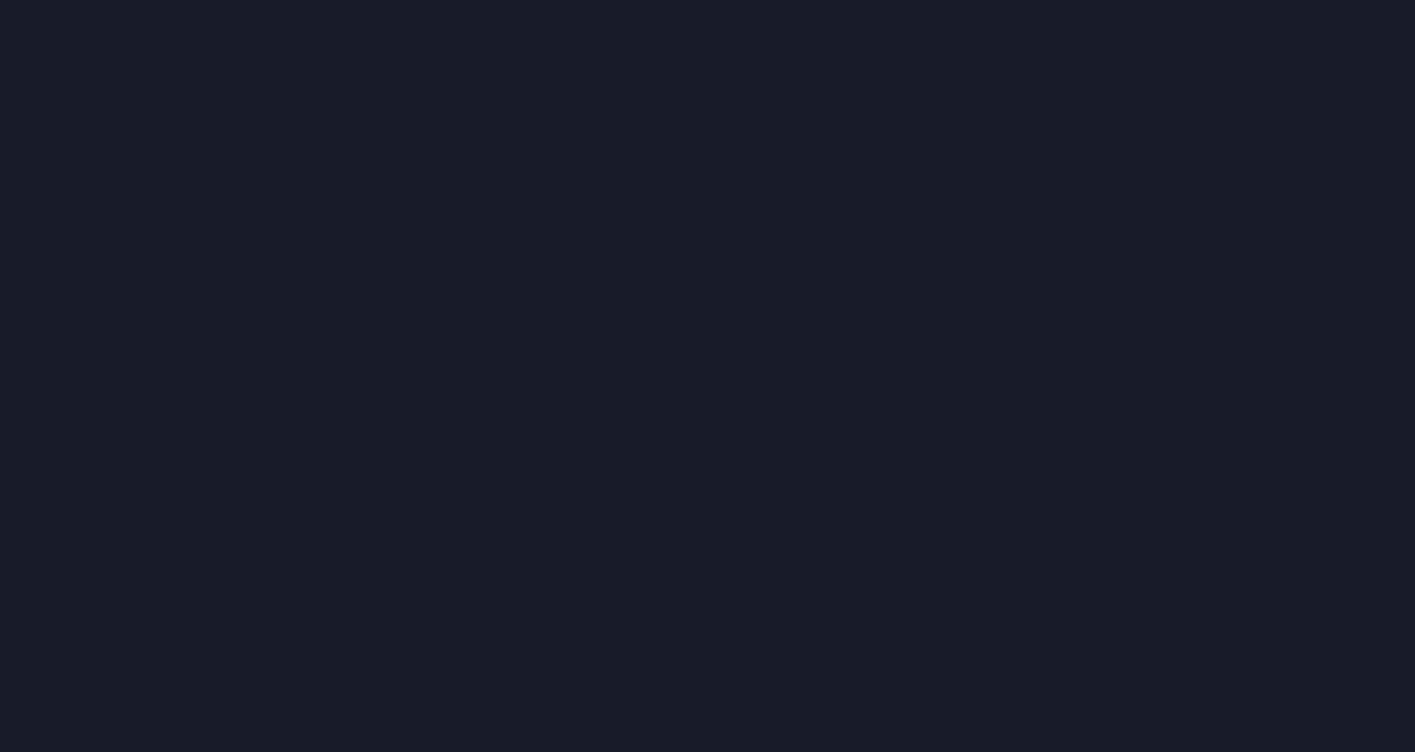 scroll, scrollTop: 0, scrollLeft: 0, axis: both 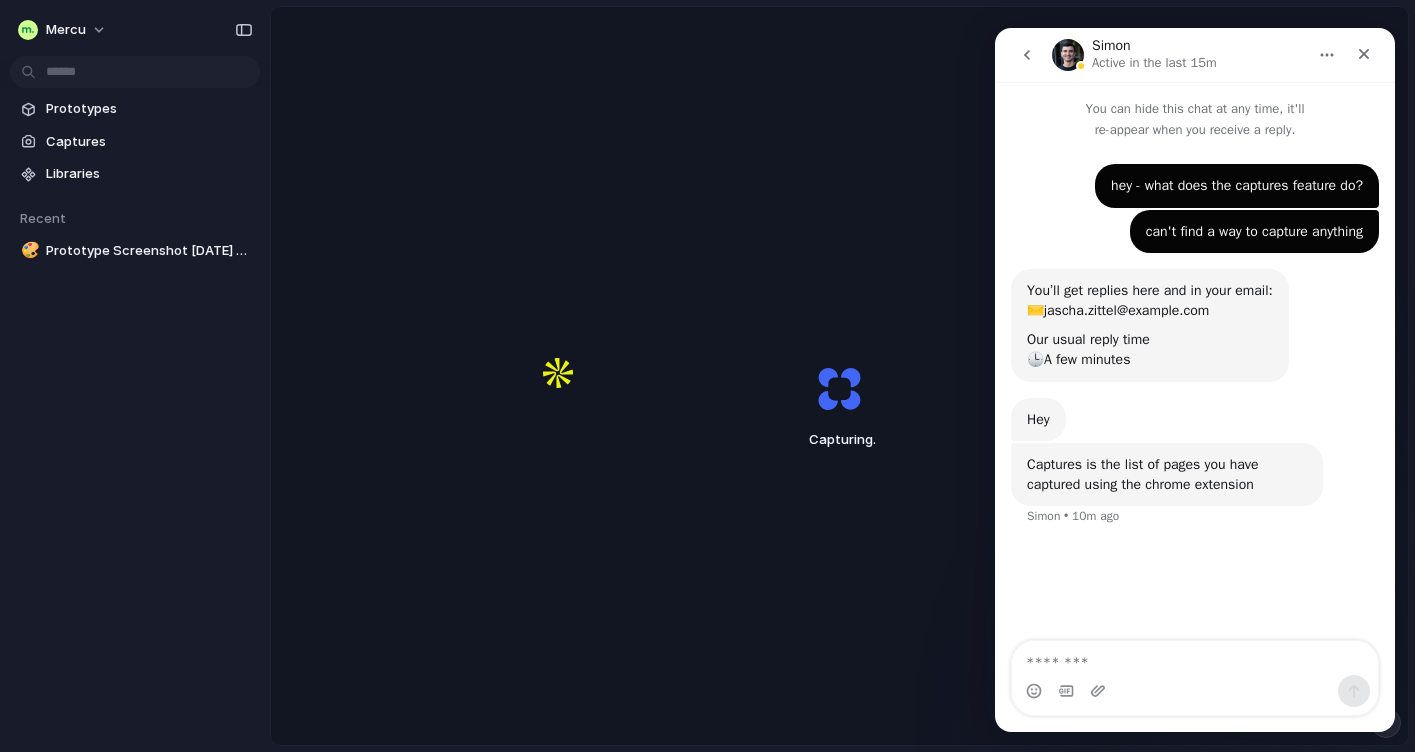 type on "*" 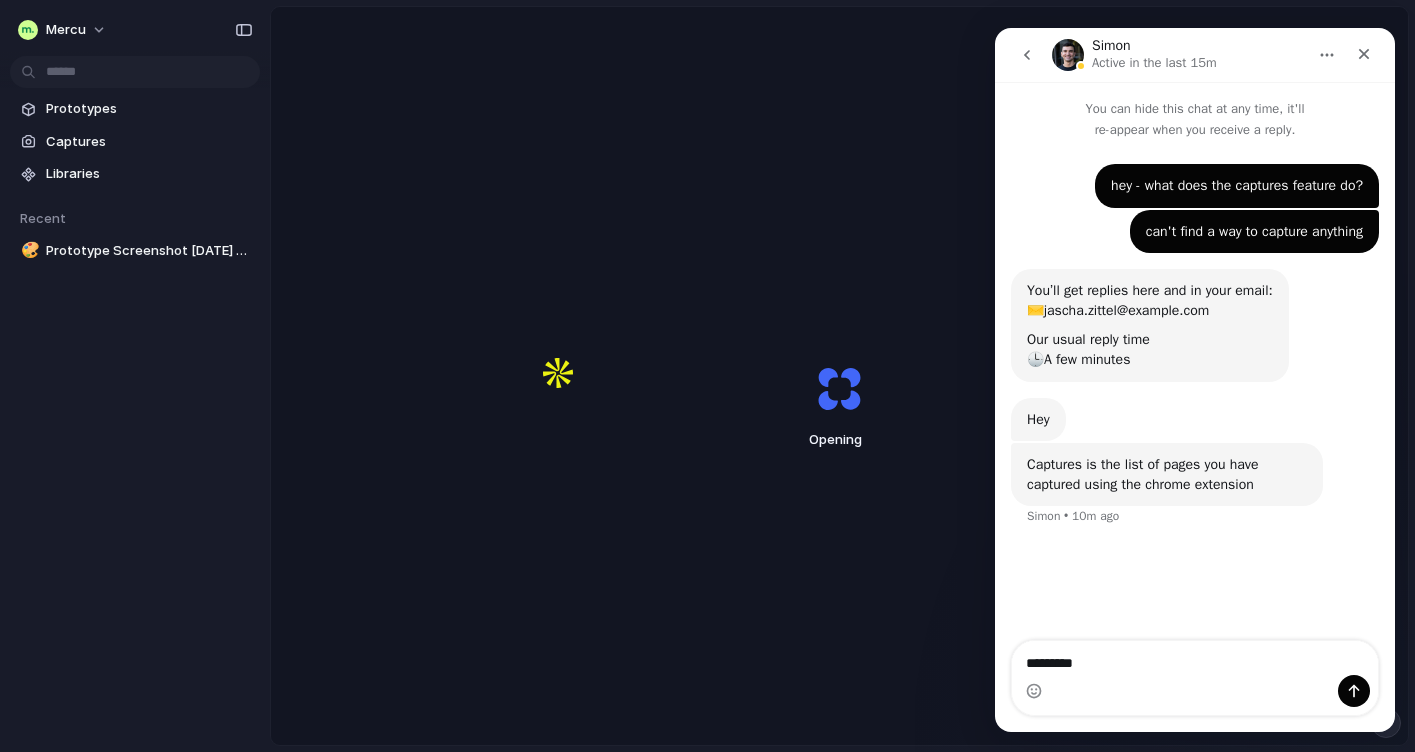 type on "********" 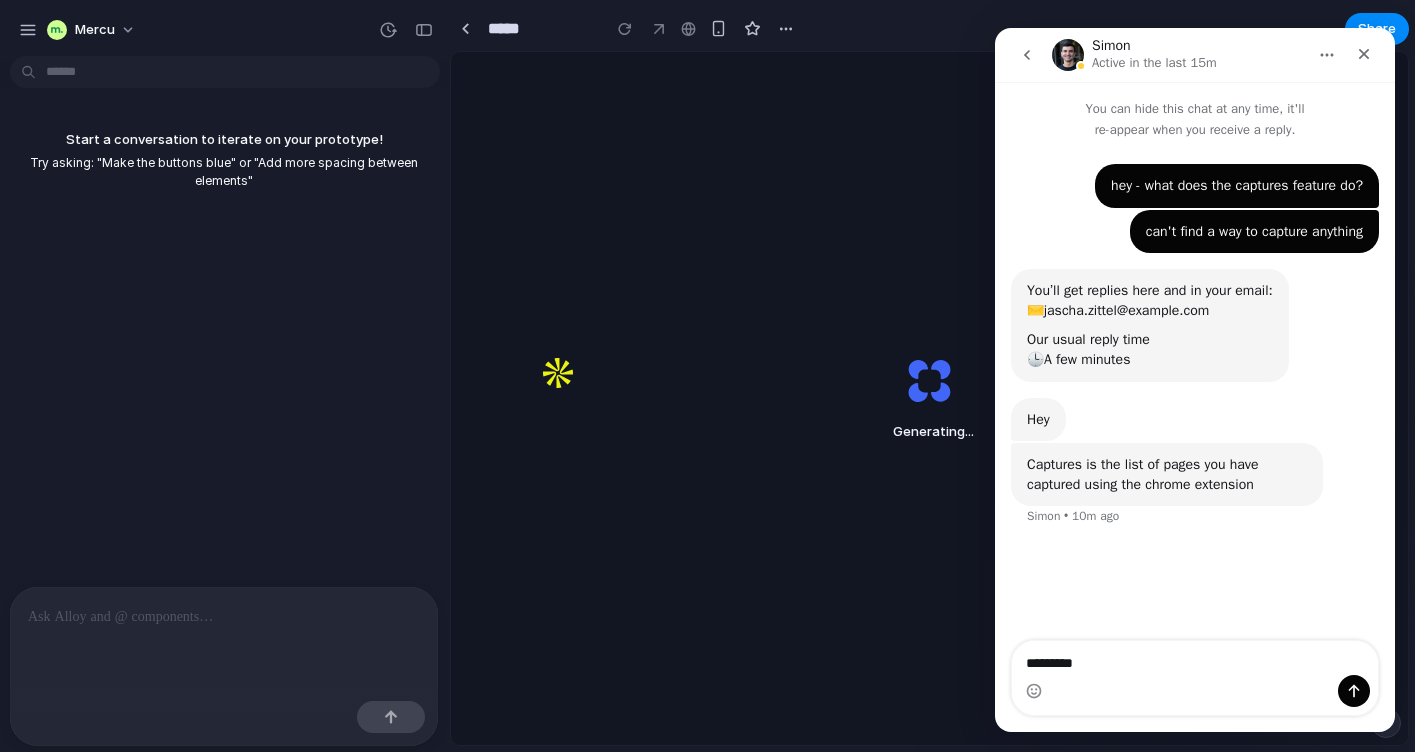 type 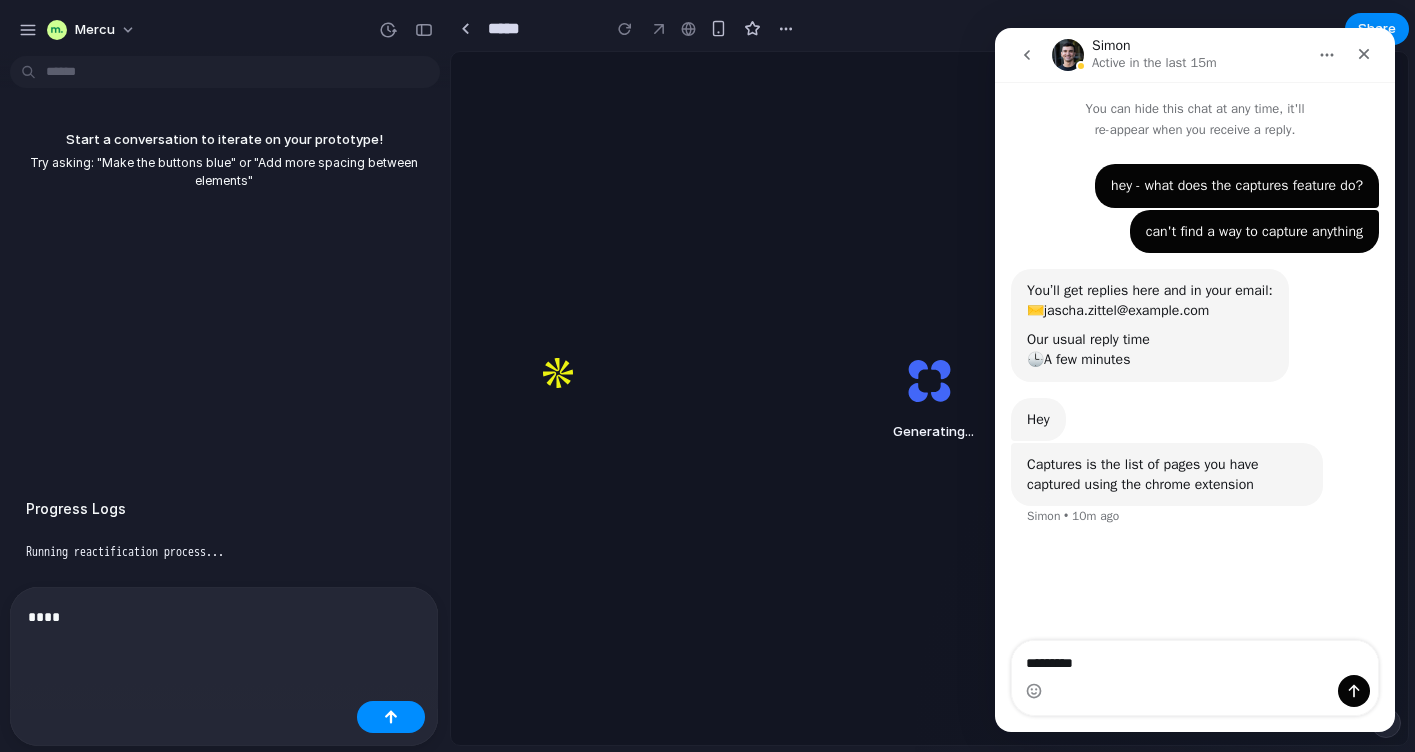 click at bounding box center [1195, 691] 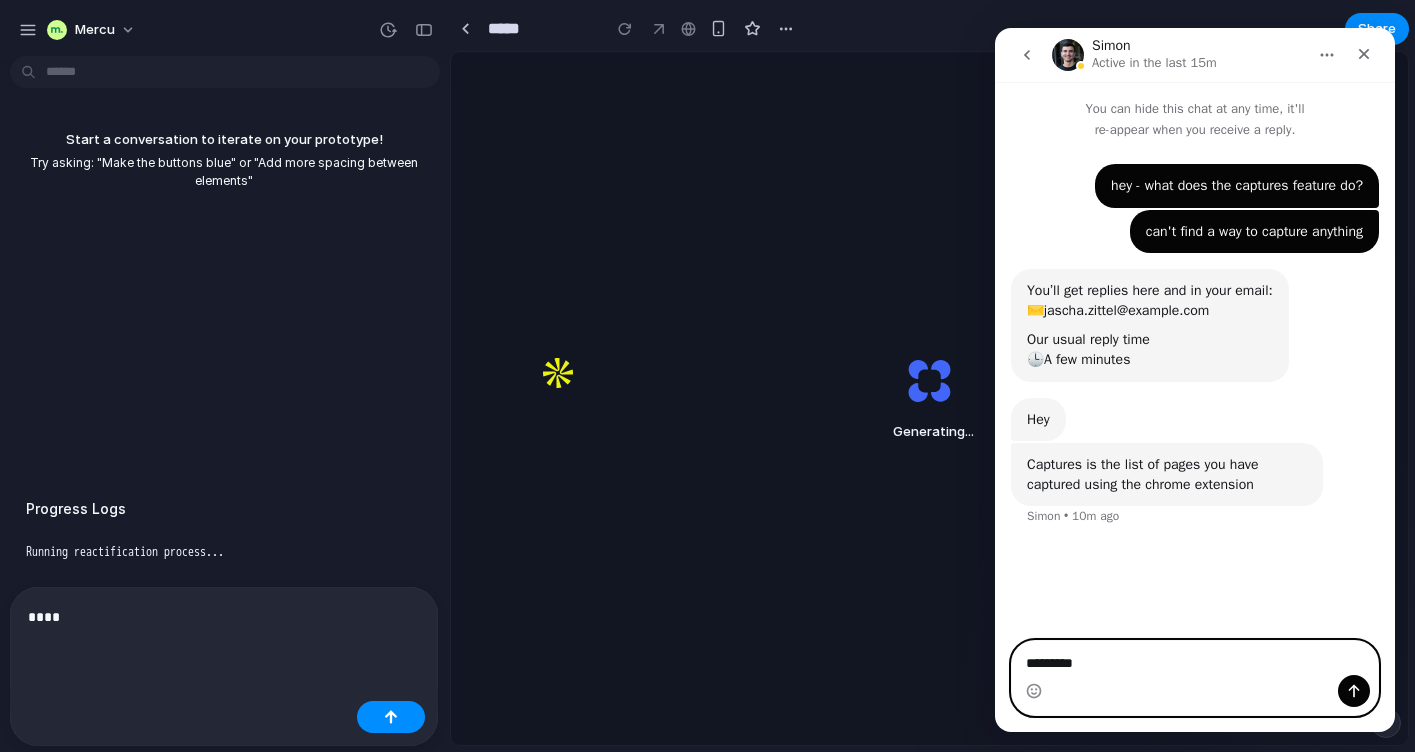 click on "********" at bounding box center (1195, 658) 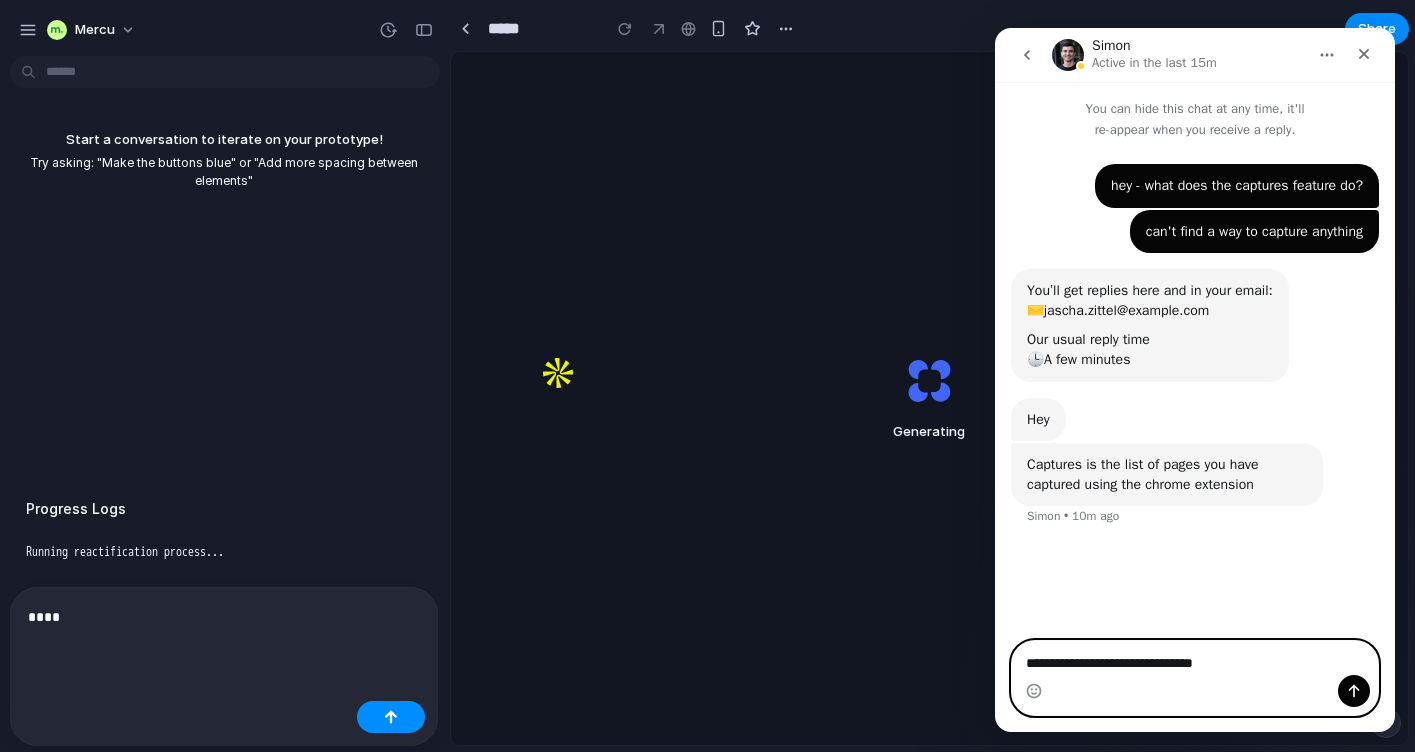 type on "**********" 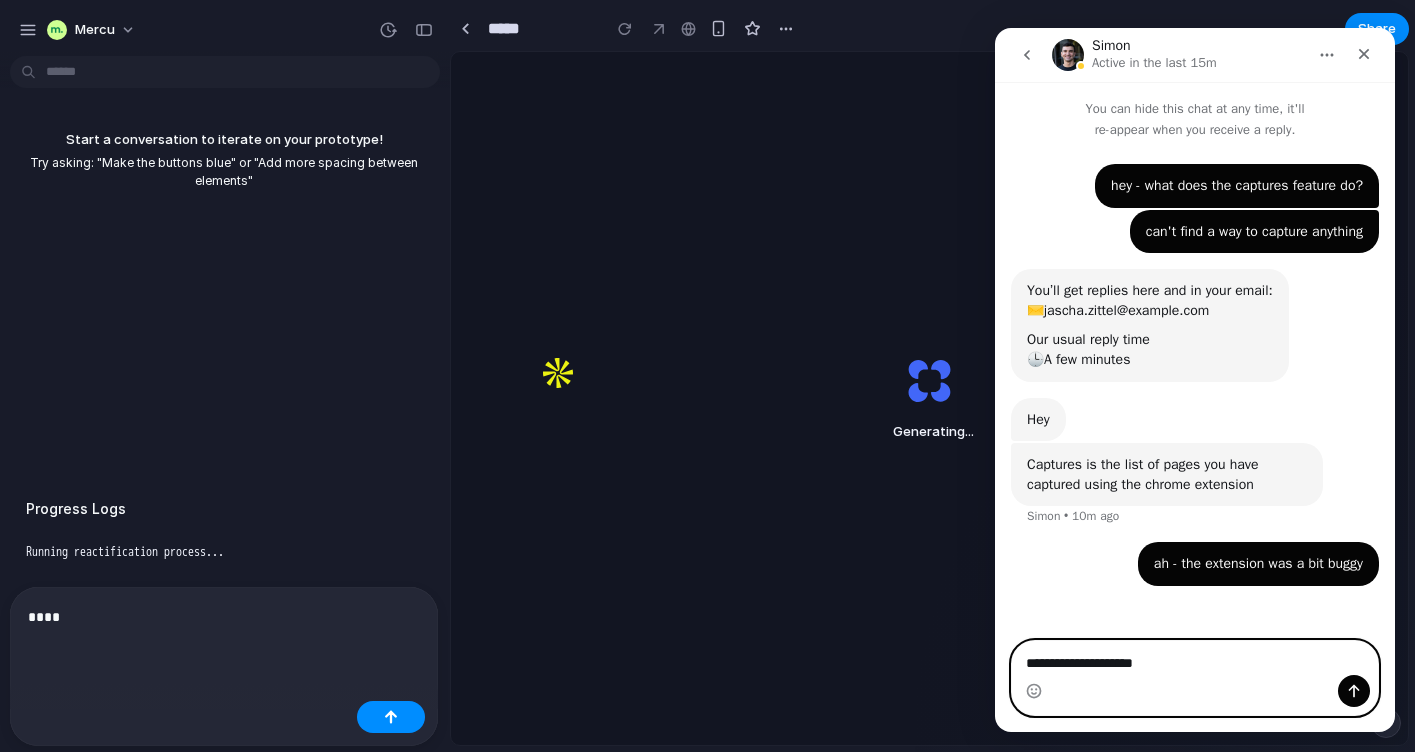 type on "**********" 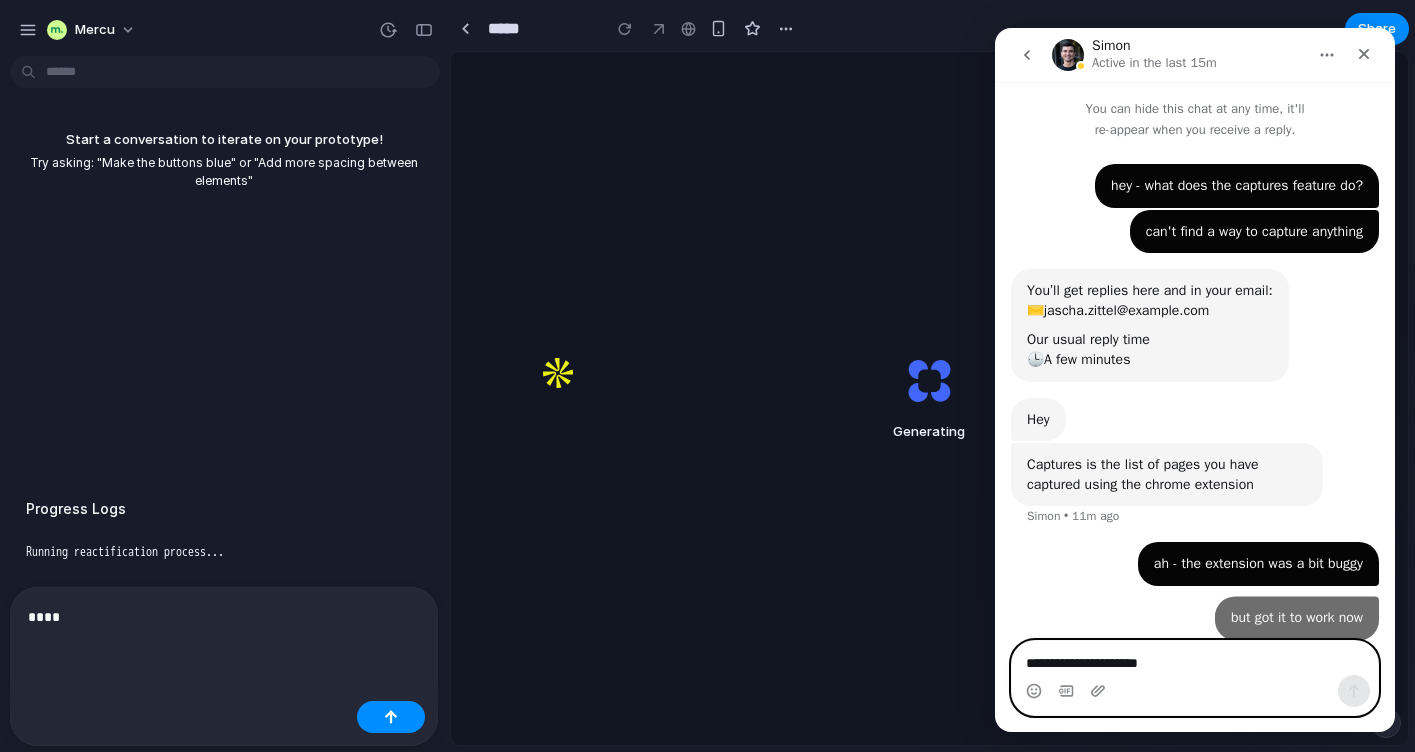 scroll, scrollTop: 12, scrollLeft: 0, axis: vertical 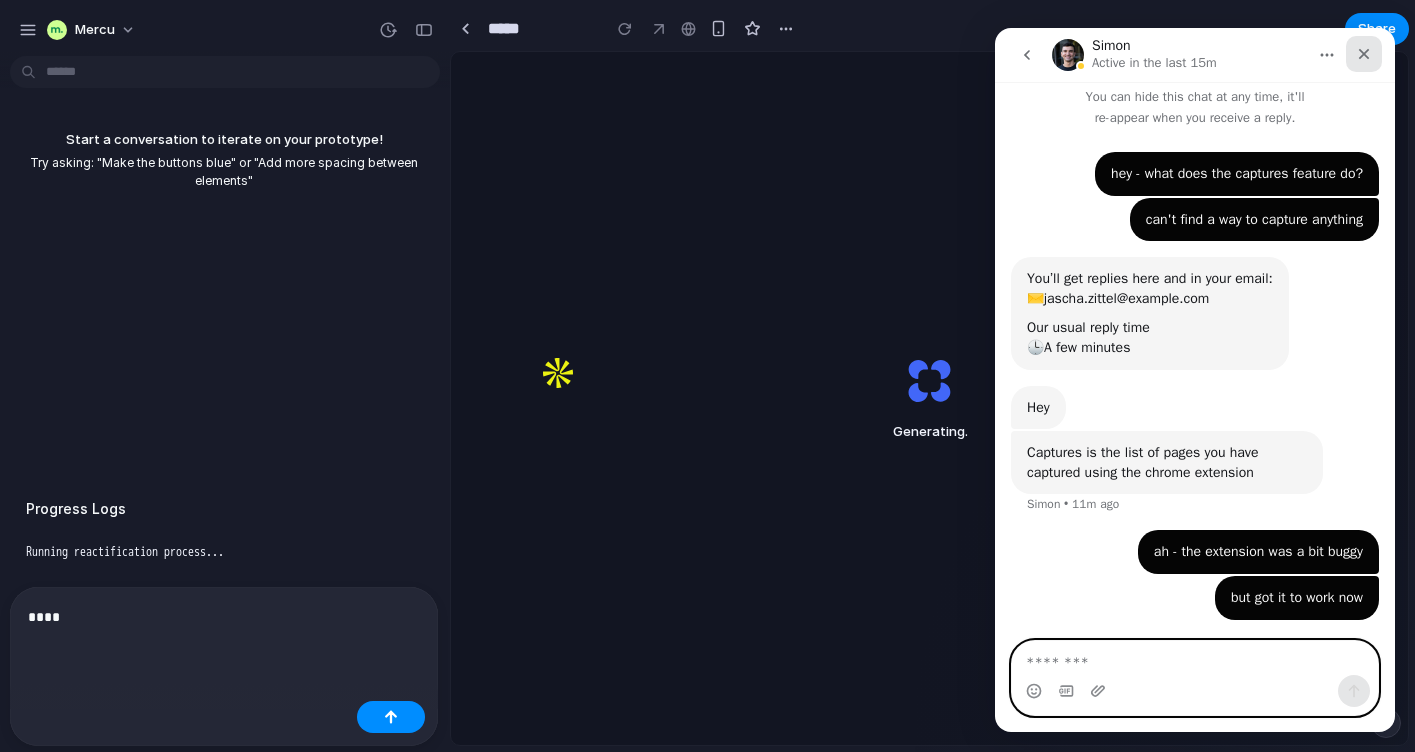 type 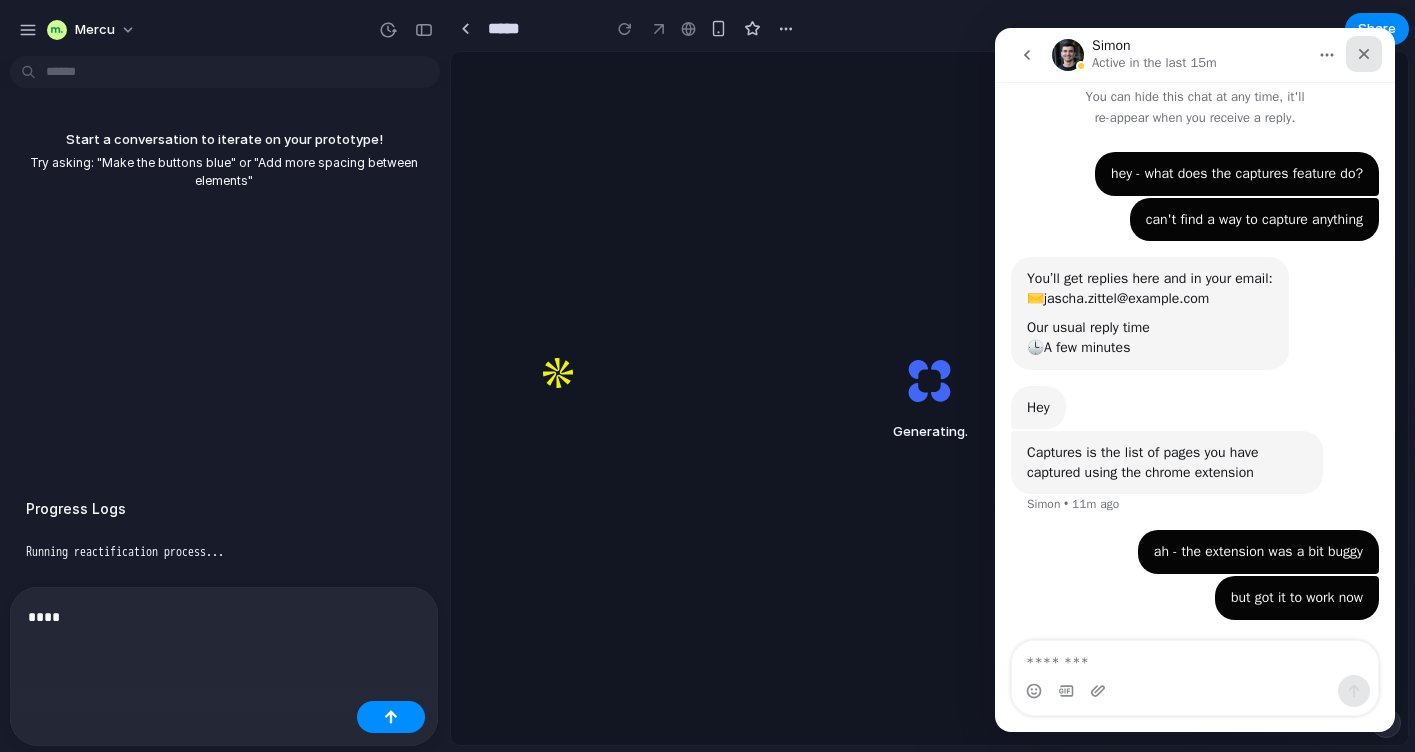 click 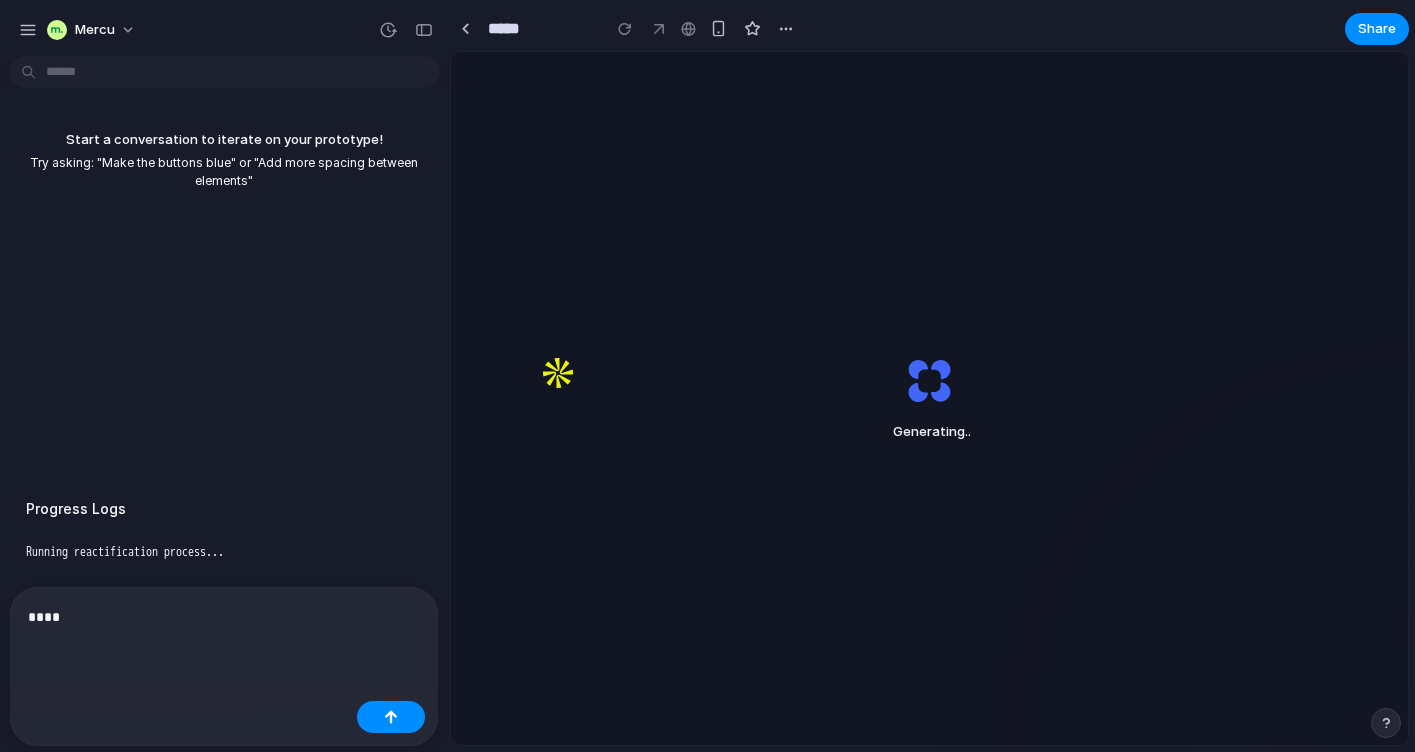 scroll, scrollTop: 0, scrollLeft: 0, axis: both 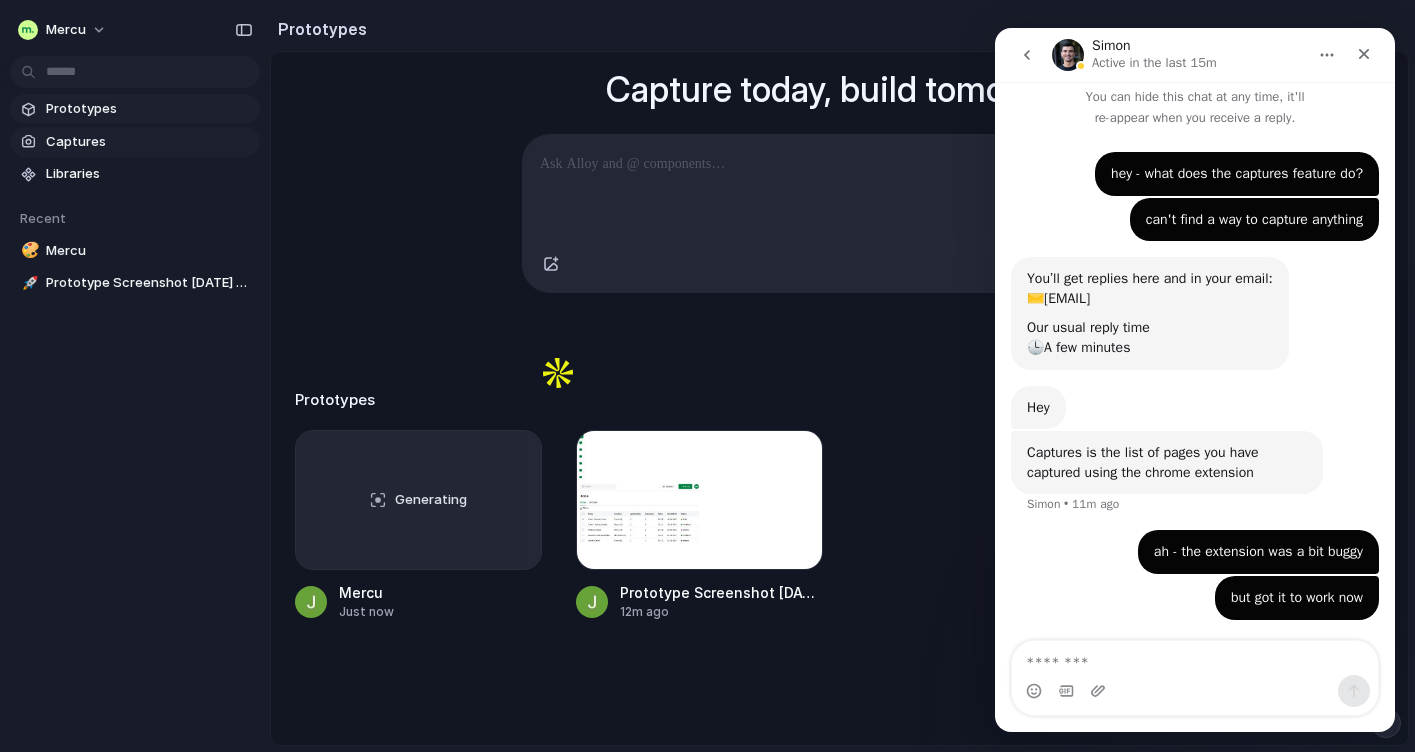 click on "Captures" at bounding box center [149, 142] 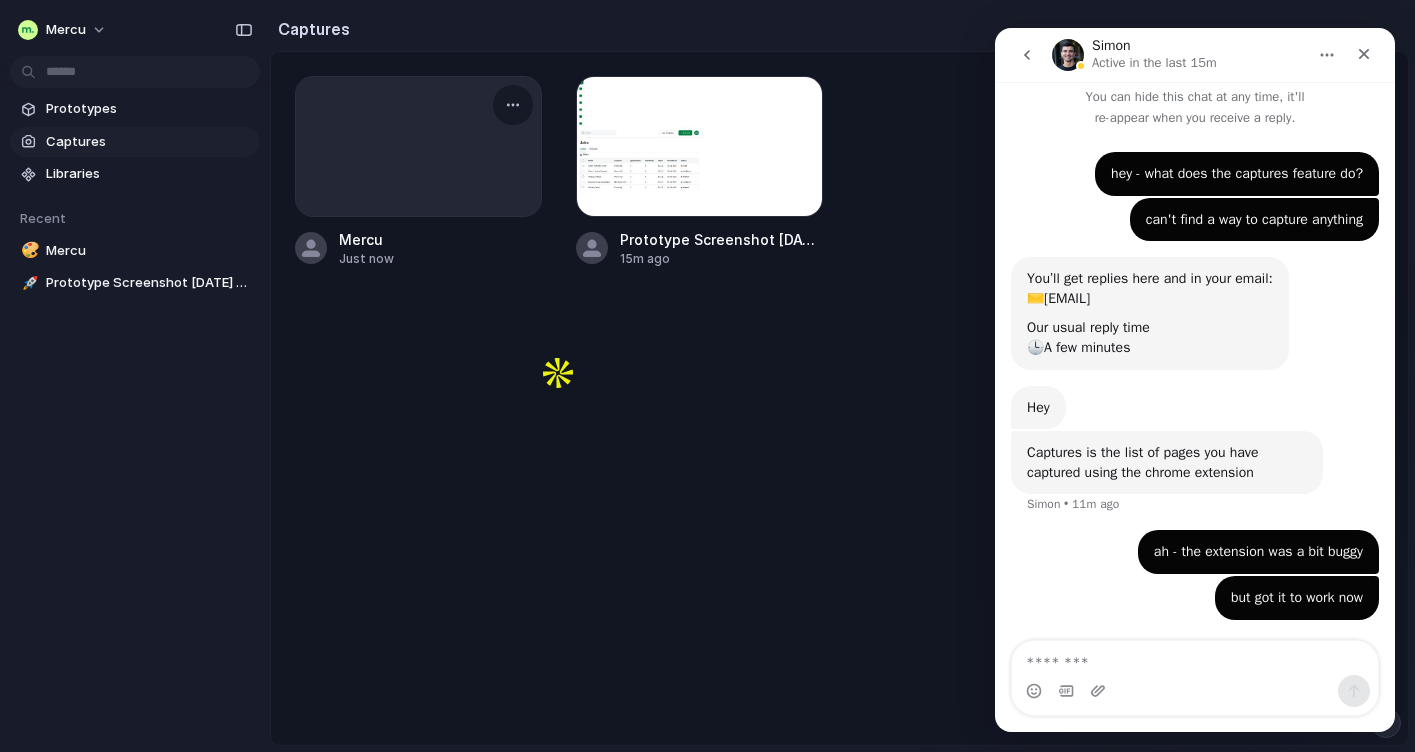 click at bounding box center (418, 146) 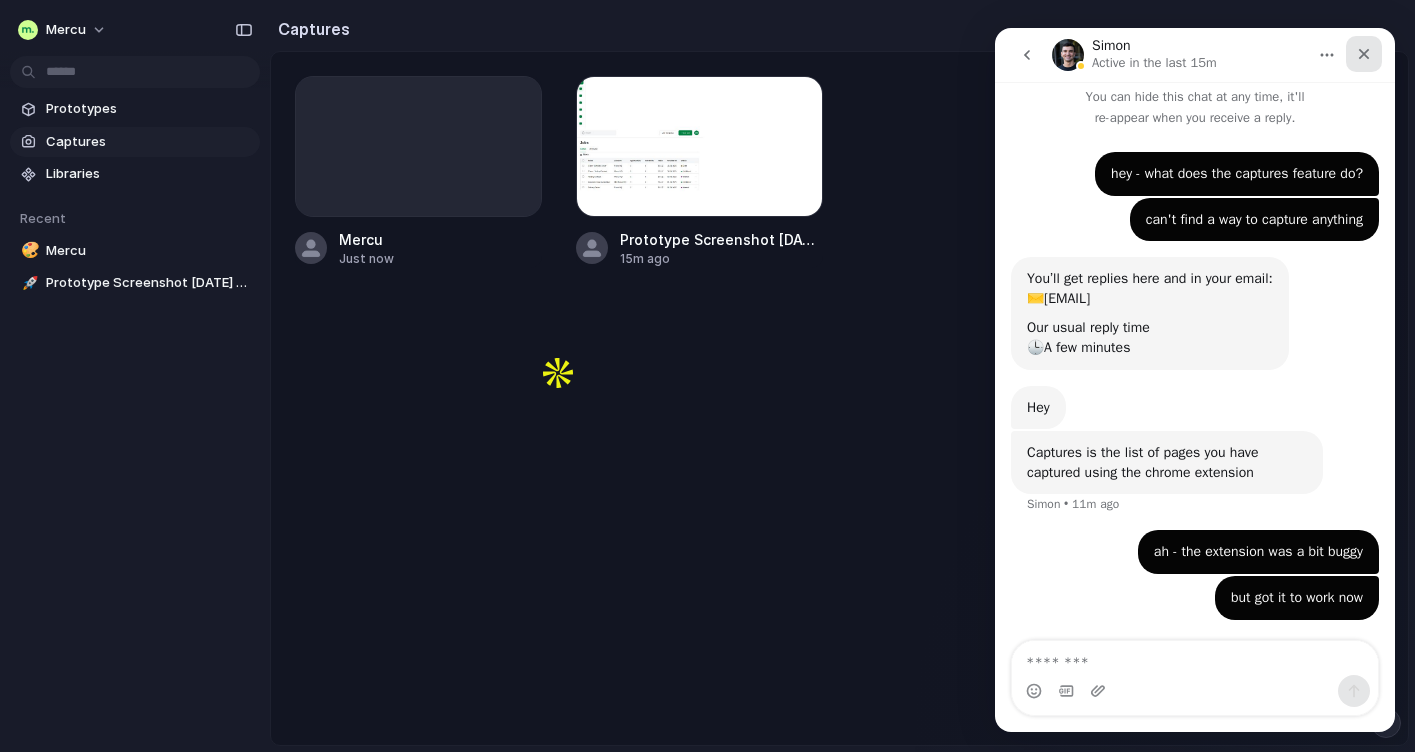 click at bounding box center (1364, 54) 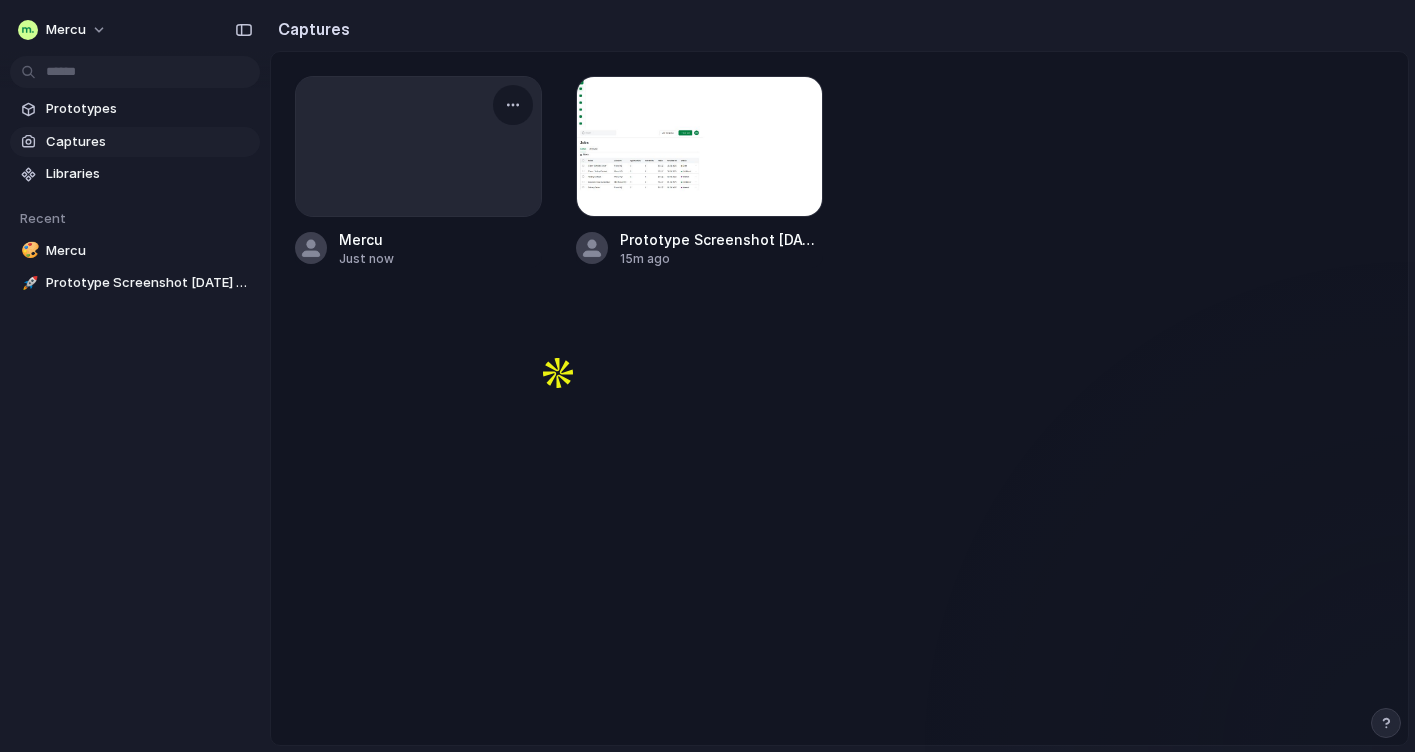 scroll, scrollTop: 0, scrollLeft: 0, axis: both 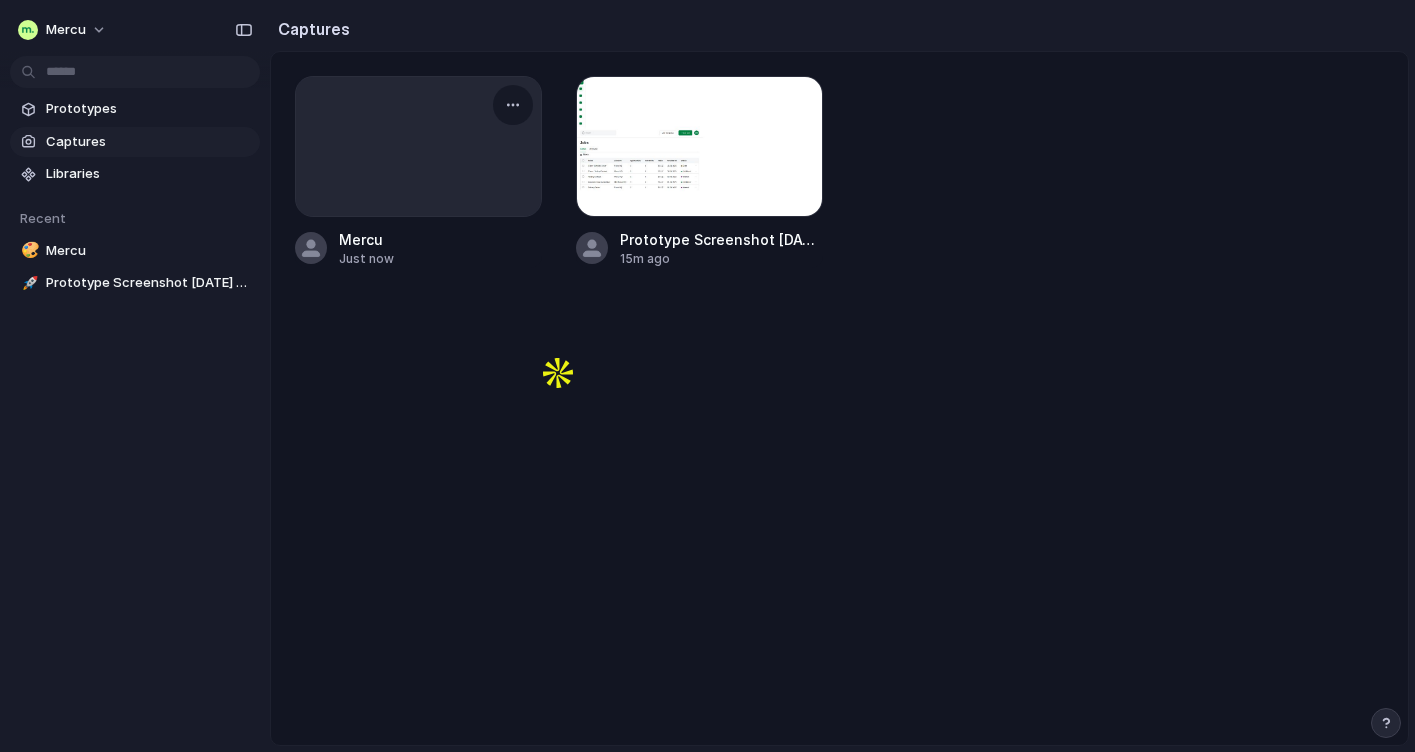 click at bounding box center [418, 146] 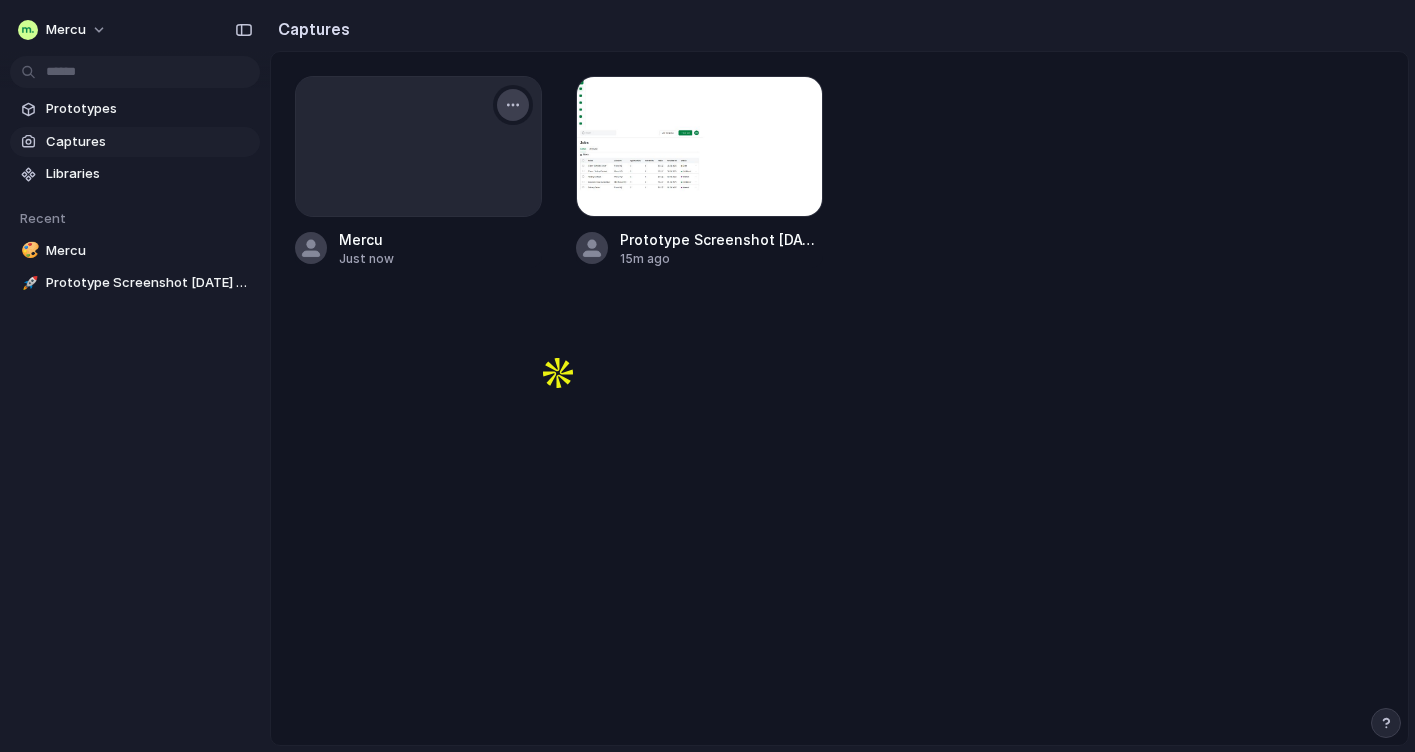 click at bounding box center (513, 105) 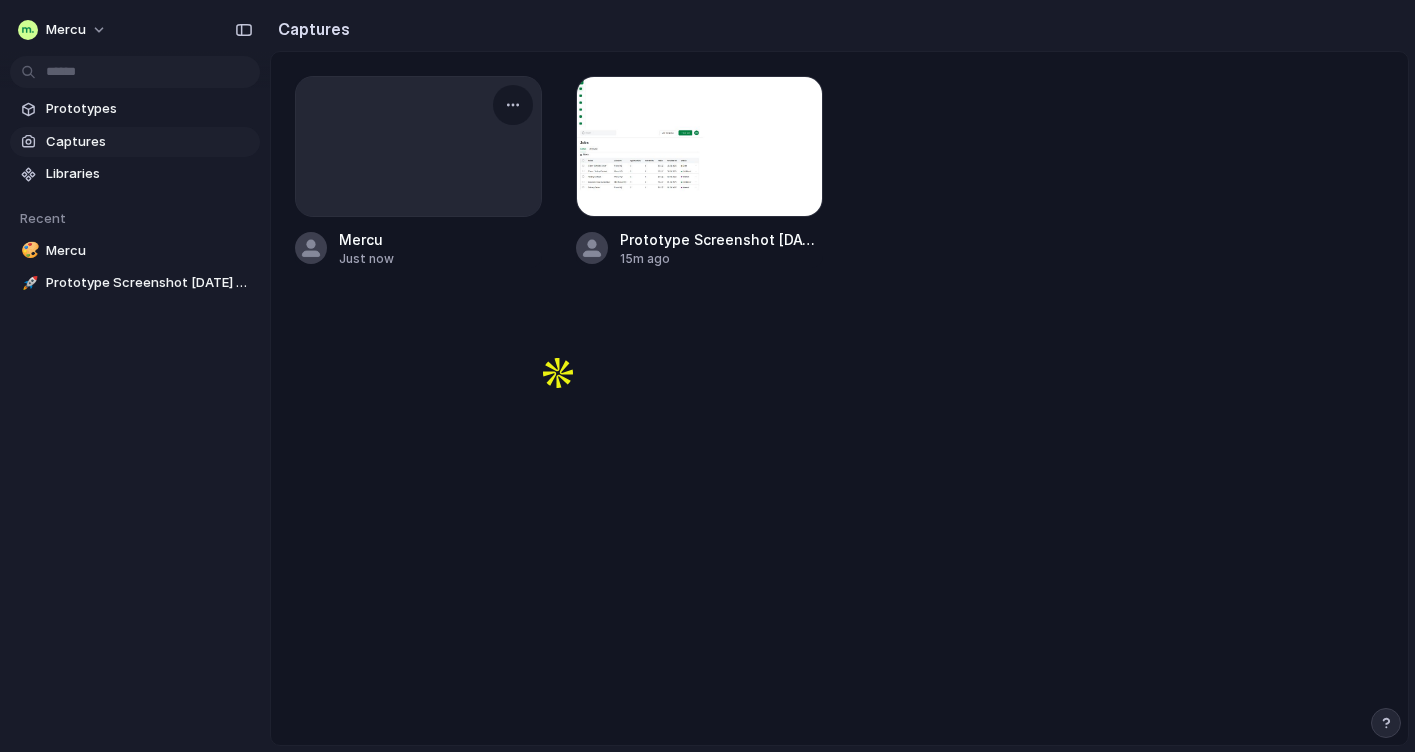 click on "Create prototype   Copy link   Open original page   Delete" at bounding box center (707, 376) 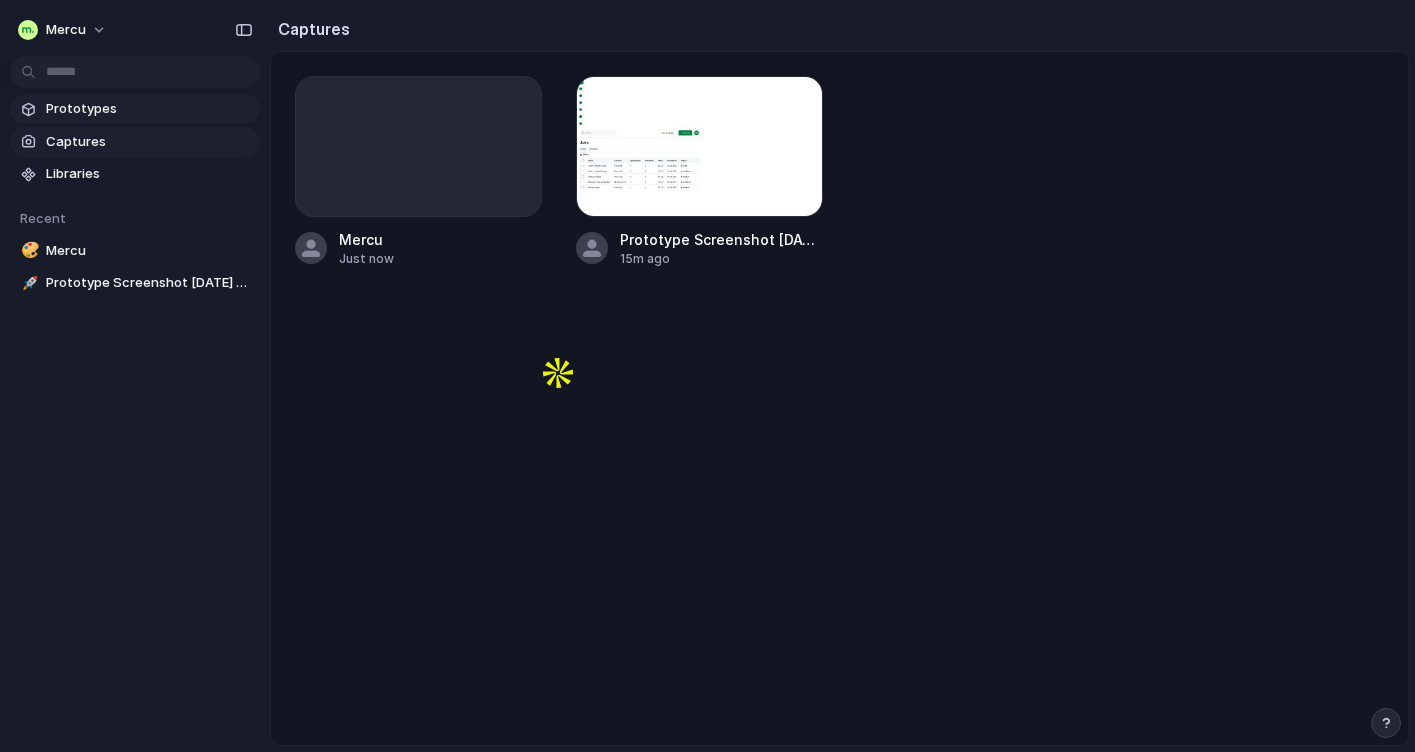 click on "Prototypes" at bounding box center (149, 109) 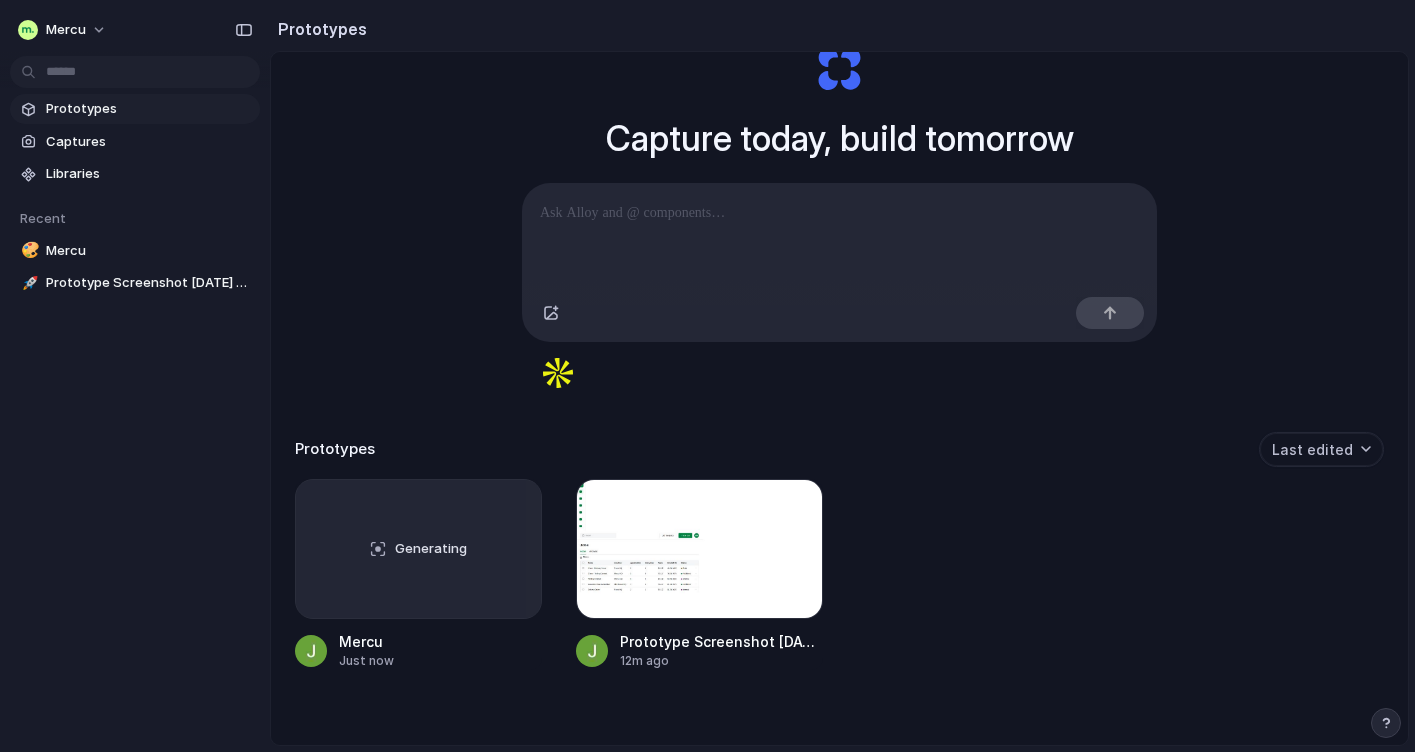 scroll, scrollTop: 157, scrollLeft: 0, axis: vertical 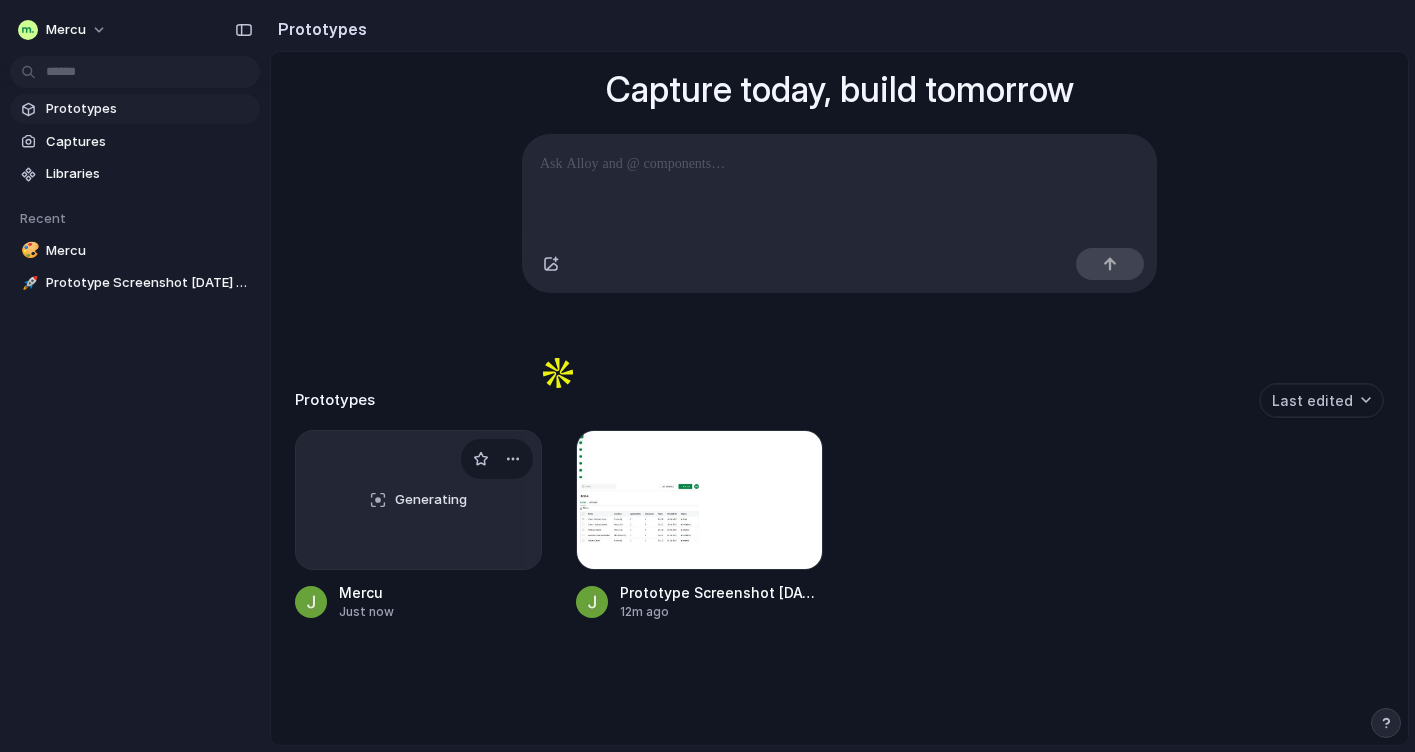 click on "Generating" at bounding box center (418, 500) 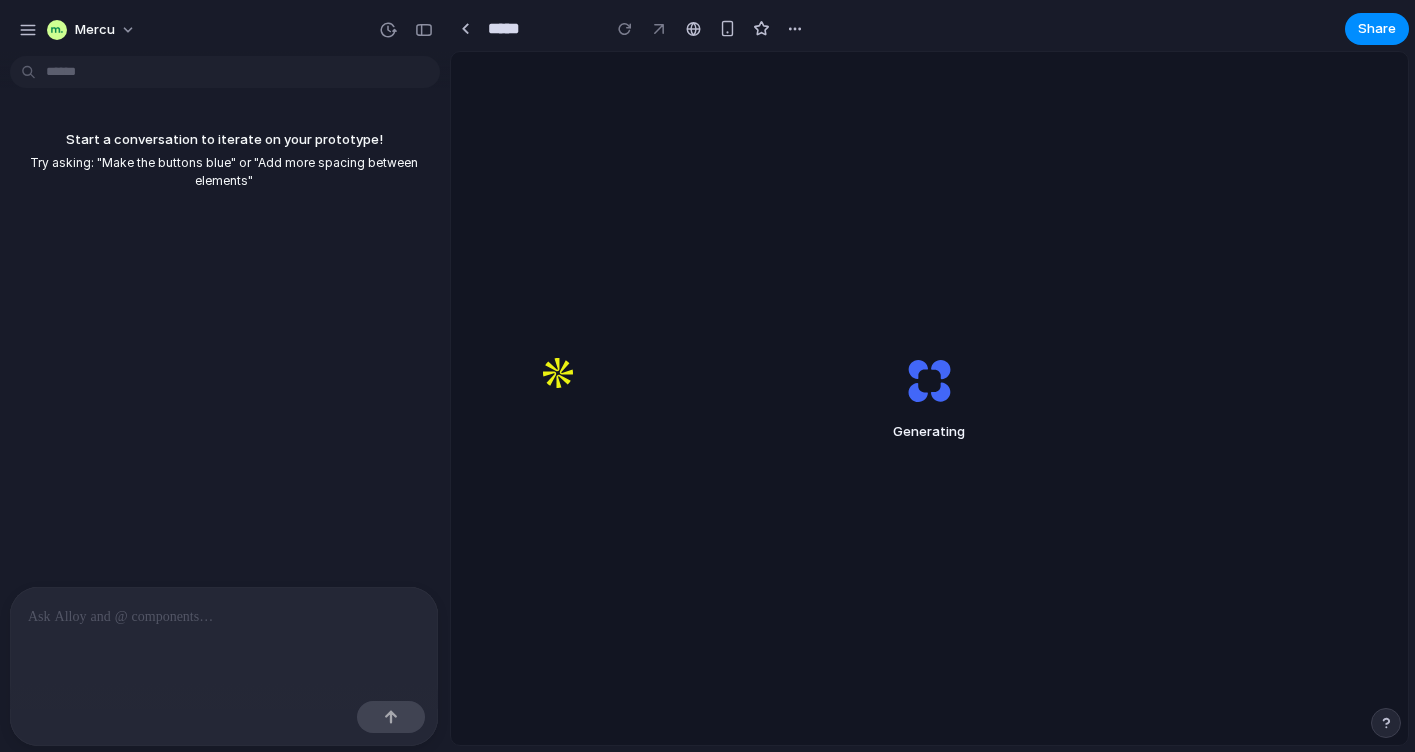 scroll, scrollTop: 0, scrollLeft: 0, axis: both 